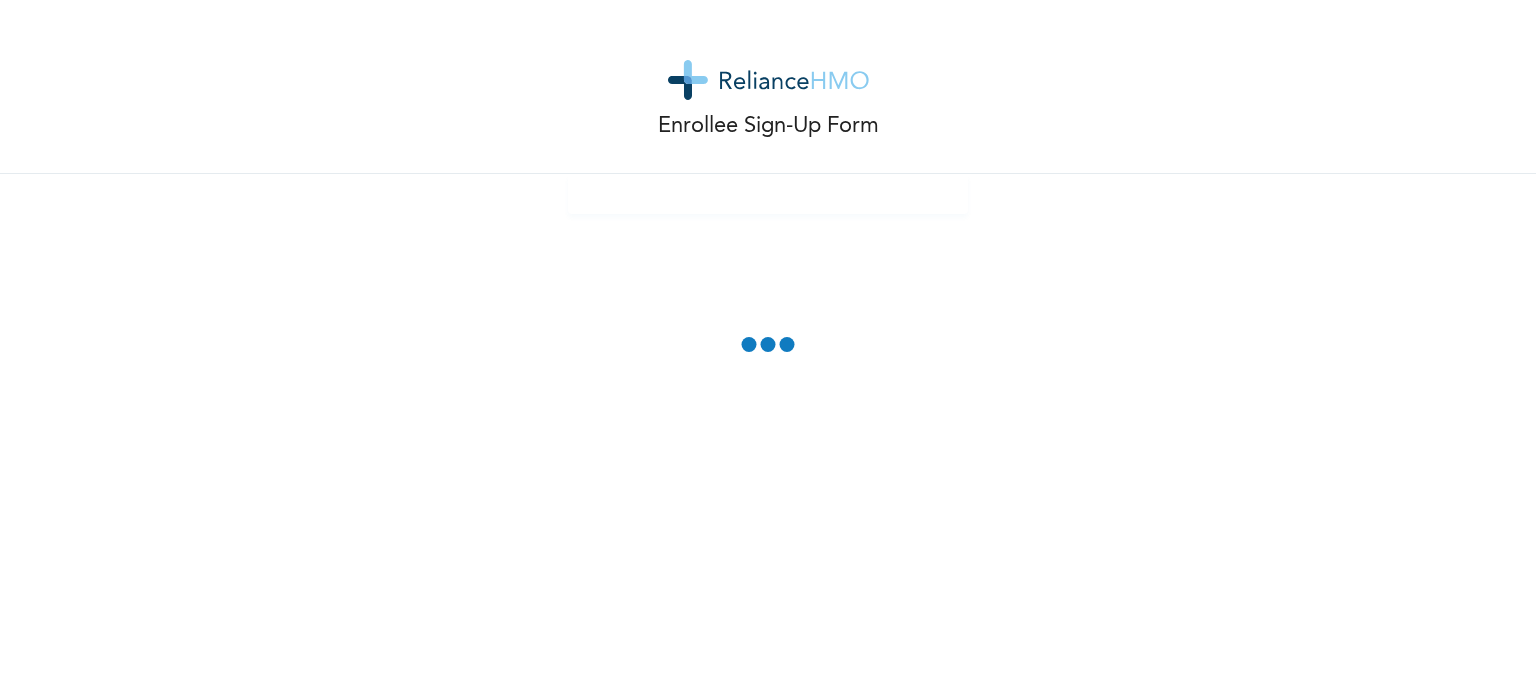 scroll, scrollTop: 0, scrollLeft: 0, axis: both 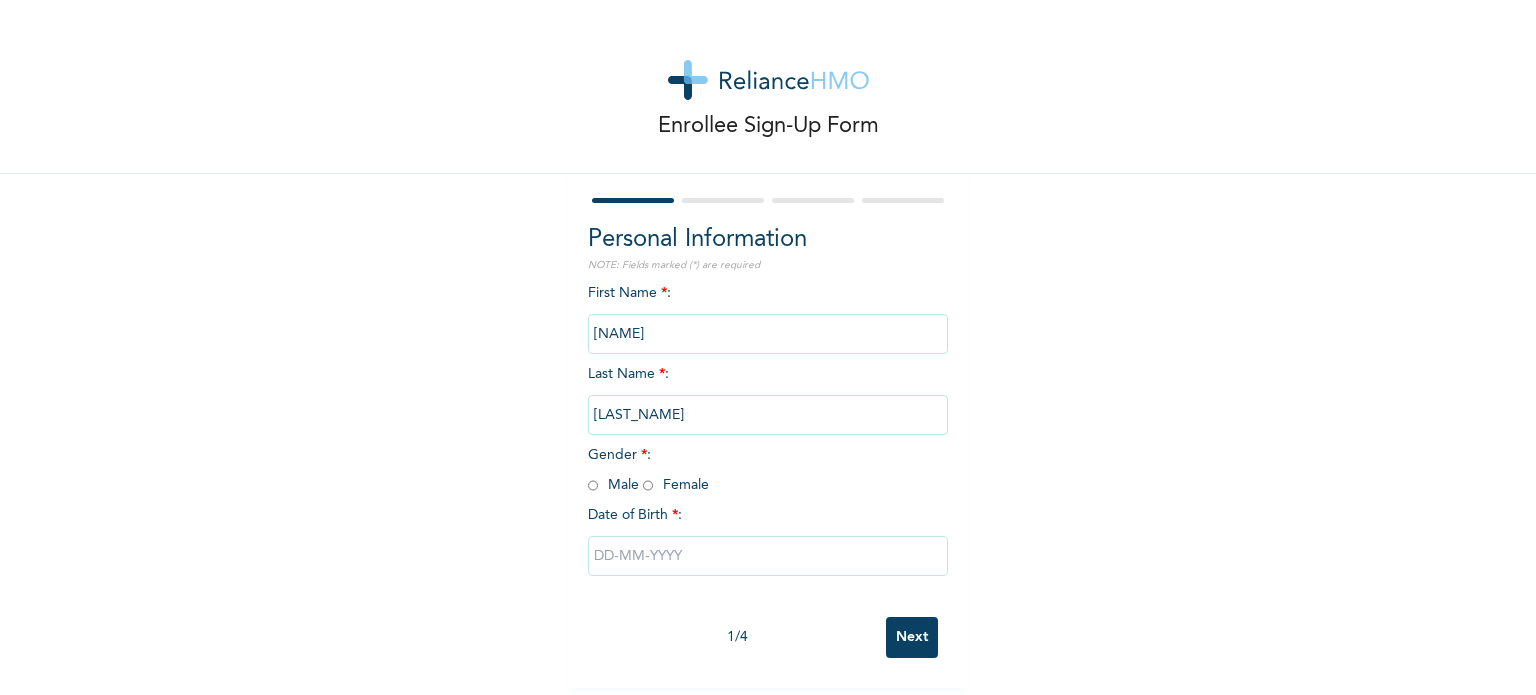 click on "Gender   * : Male   Female" at bounding box center [648, 470] 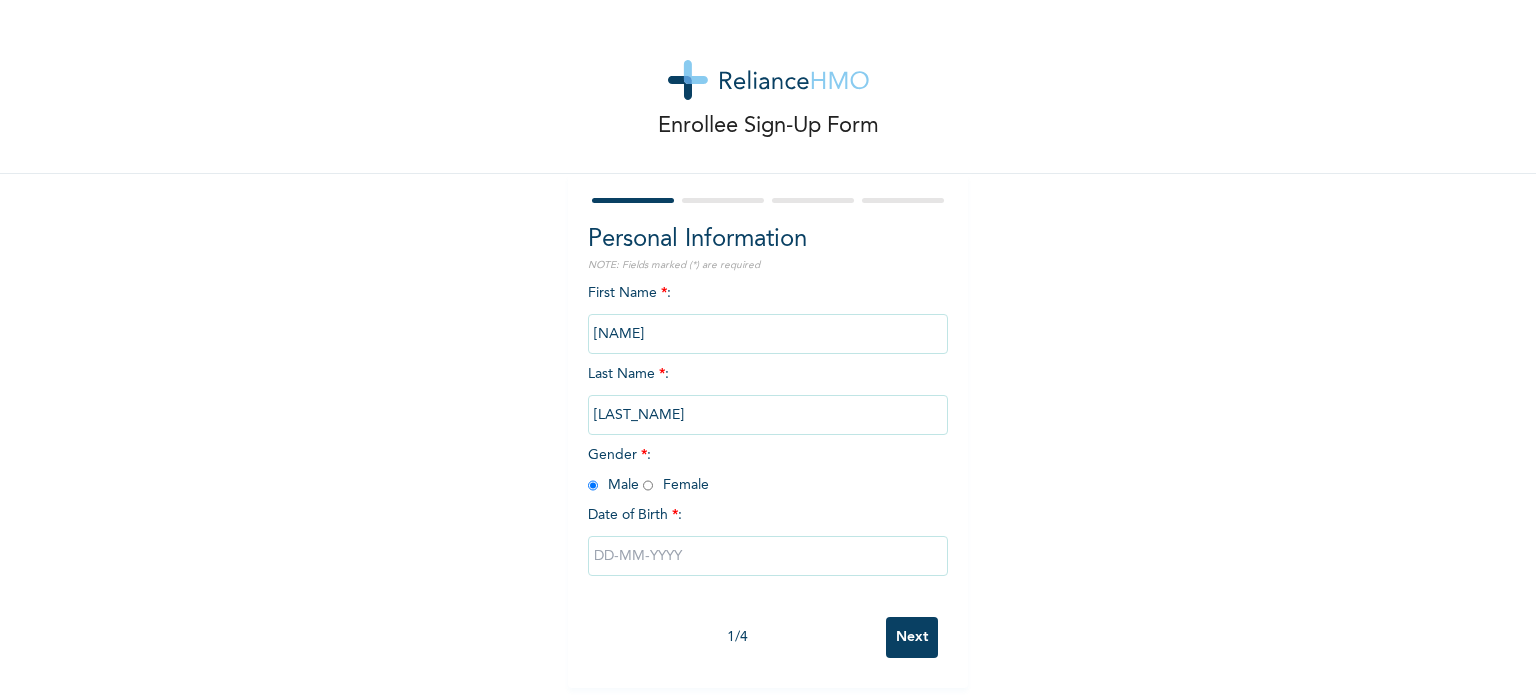 radio on "true" 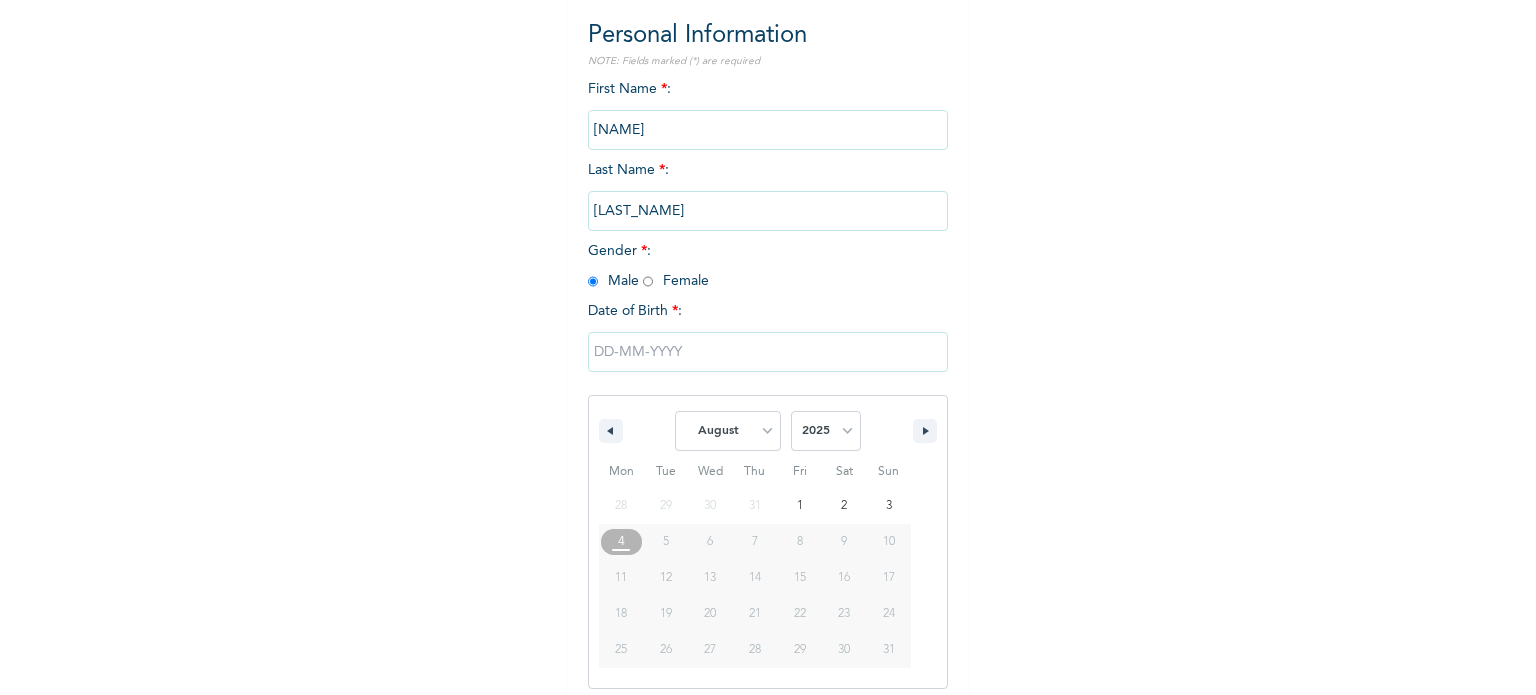 scroll, scrollTop: 213, scrollLeft: 0, axis: vertical 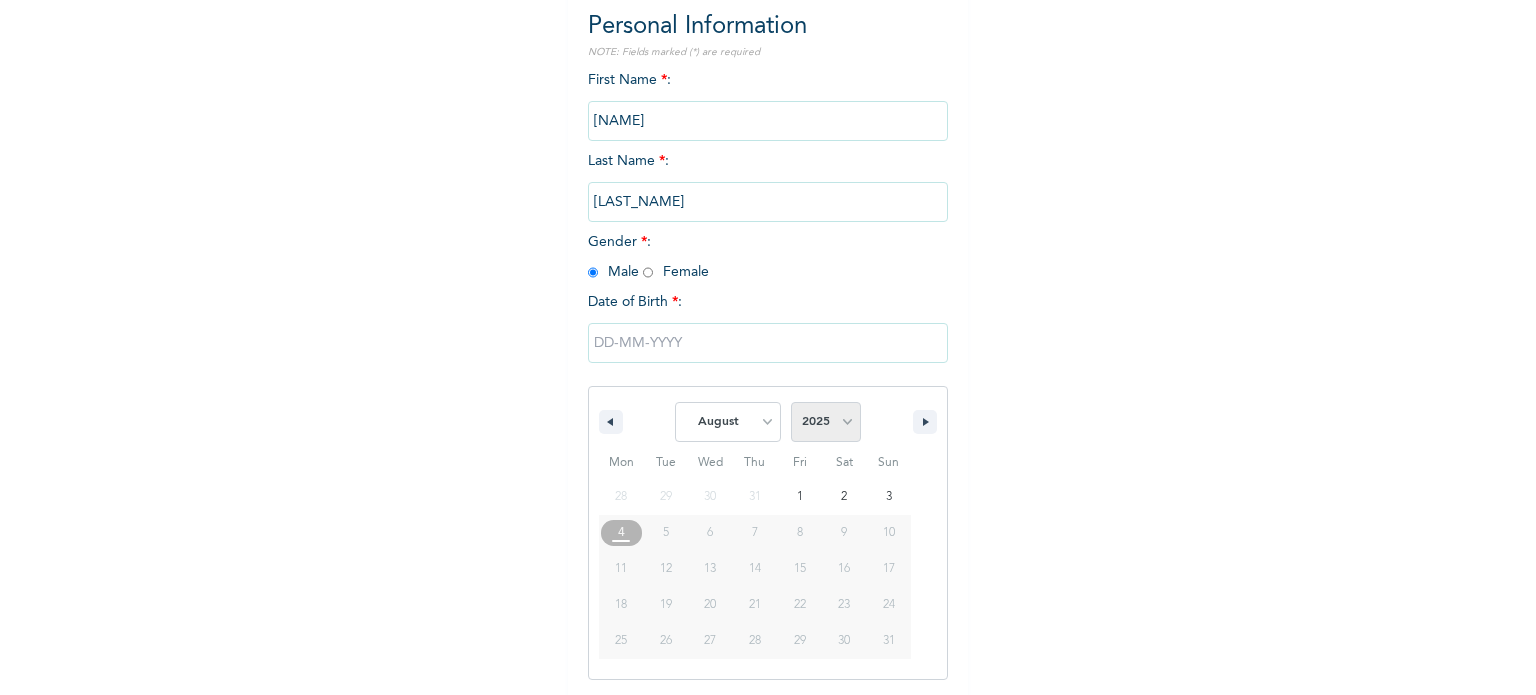 click on "2025 2024 2023 2022 2021 2020 2019 2018 2017 2016 2015 2014 2013 2012 2011 2010 2009 2008 2007 2006 2005 2004 2003 2002 2001 2000 1999 1998 1997 1996 1995 1994 1993 1992 1991 1990 1989 1988 1987 1986 1985 1984 1983 1982 1981 1980 1979 1978 1977 1976 1975 1974 1973 1972 1971 1970 1969 1968 1967 1966 1965 1964 1963 1962 1961 1960" at bounding box center (826, 422) 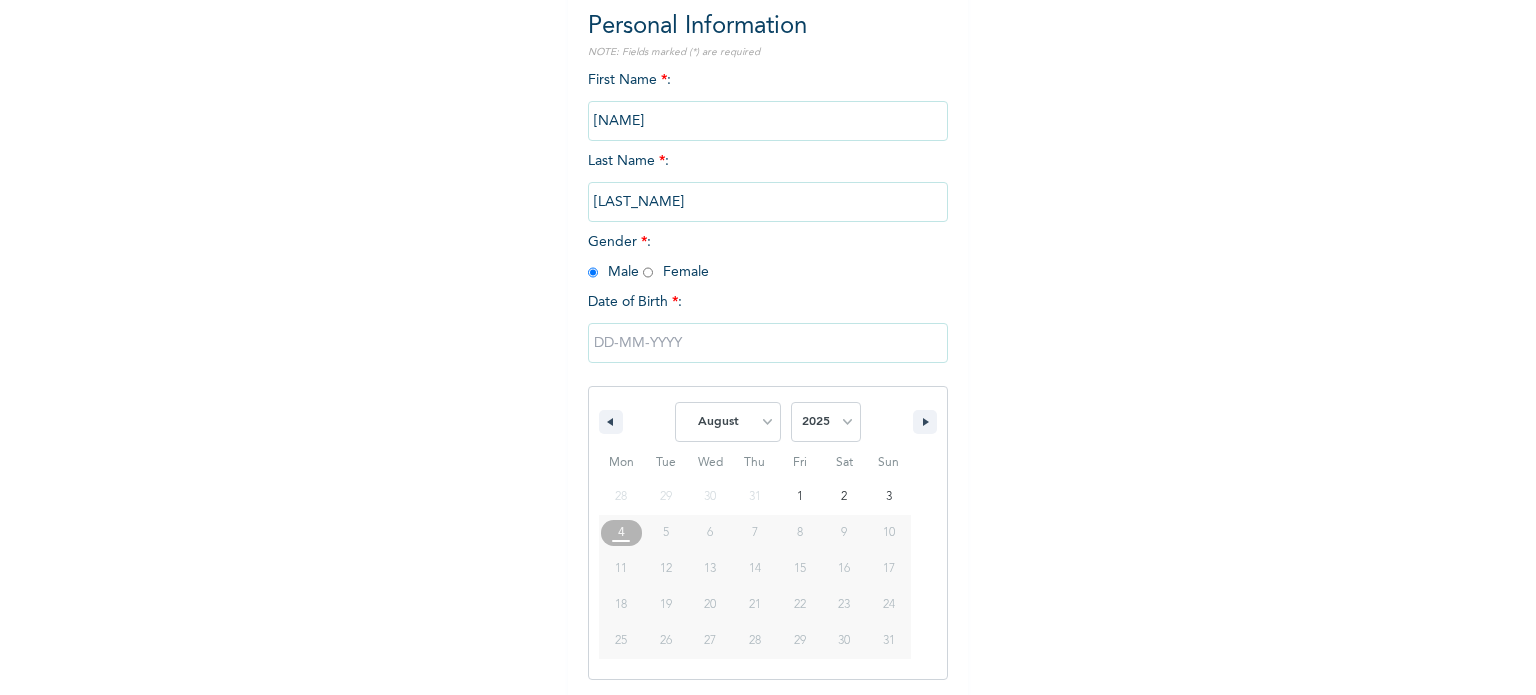 select on "2002" 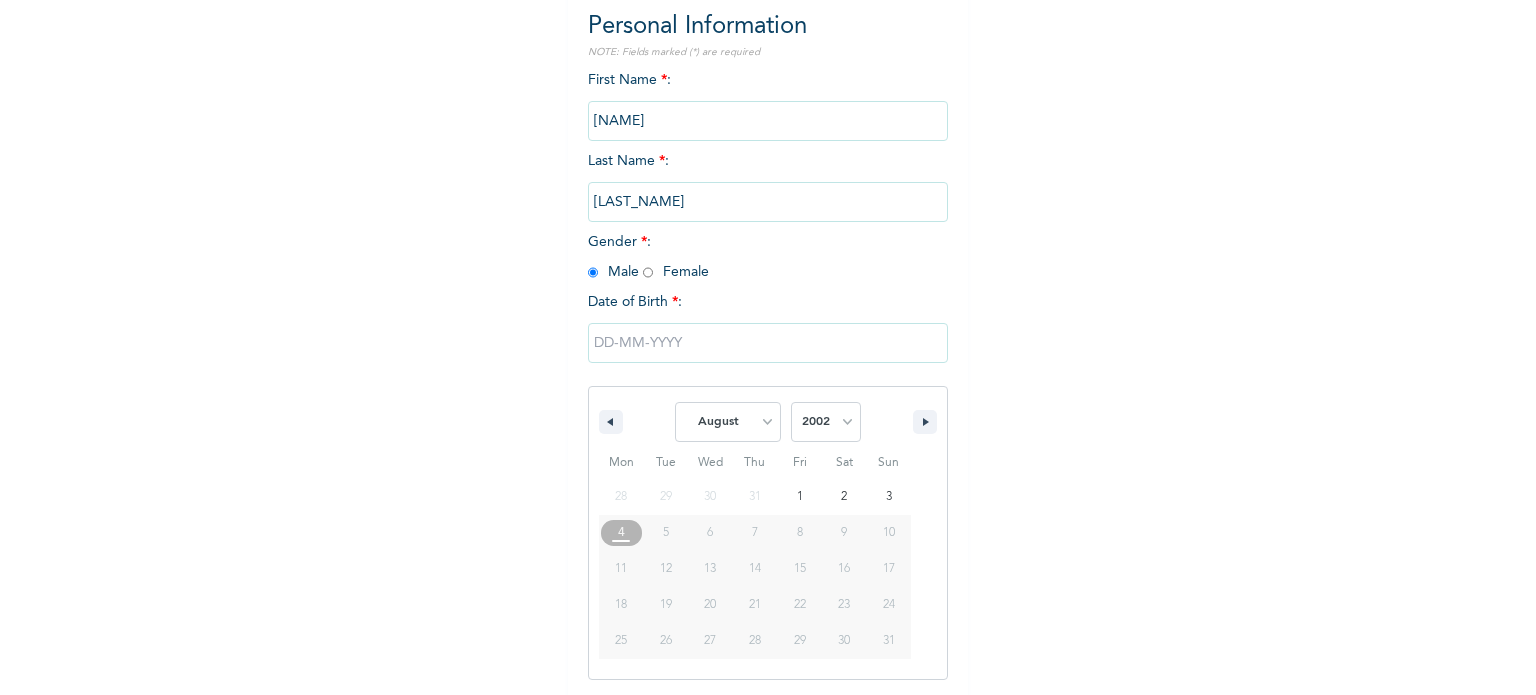 click on "2025 2024 2023 2022 2021 2020 2019 2018 2017 2016 2015 2014 2013 2012 2011 2010 2009 2008 2007 2006 2005 2004 2003 2002 2001 2000 1999 1998 1997 1996 1995 1994 1993 1992 1991 1990 1989 1988 1987 1986 1985 1984 1983 1982 1981 1980 1979 1978 1977 1976 1975 1974 1973 1972 1971 1970 1969 1968 1967 1966 1965 1964 1963 1962 1961 1960" at bounding box center (826, 422) 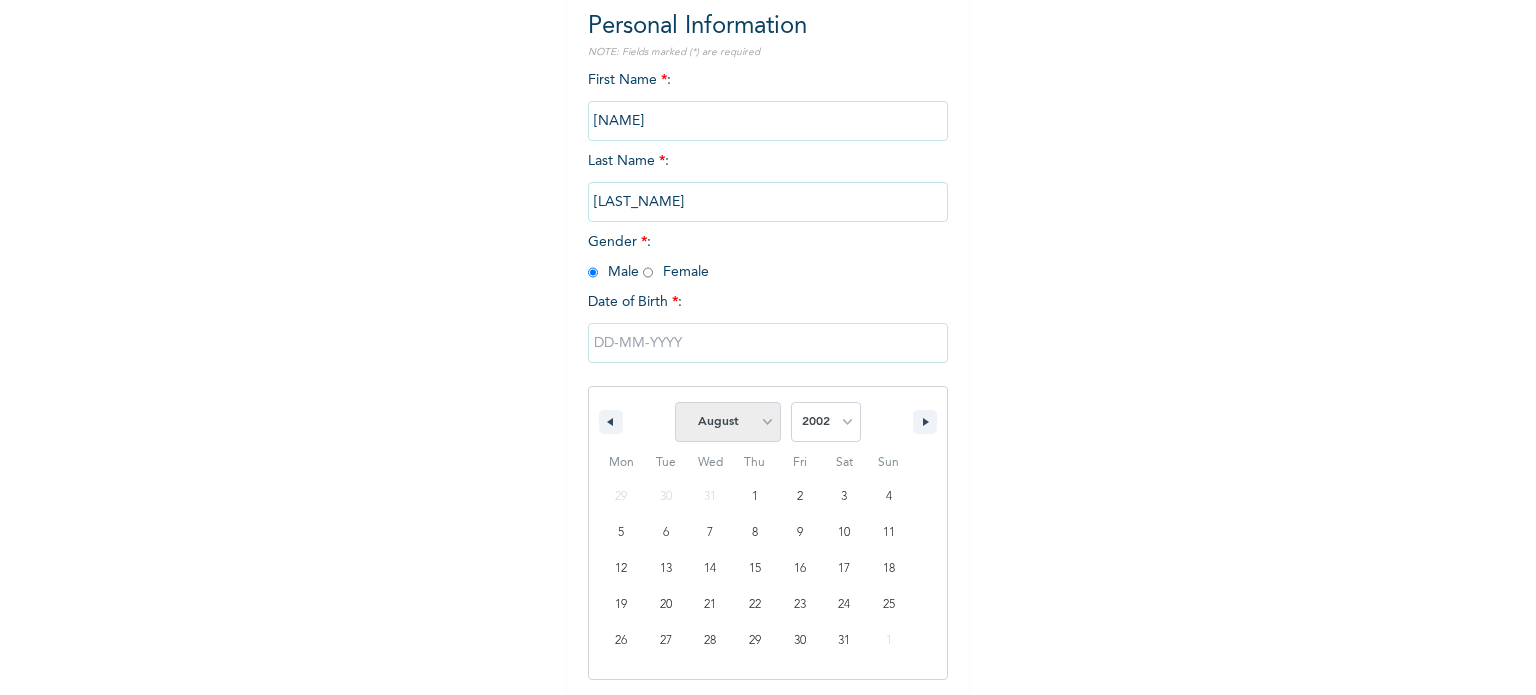 click on "January February March April May June July August September October November December" at bounding box center [728, 422] 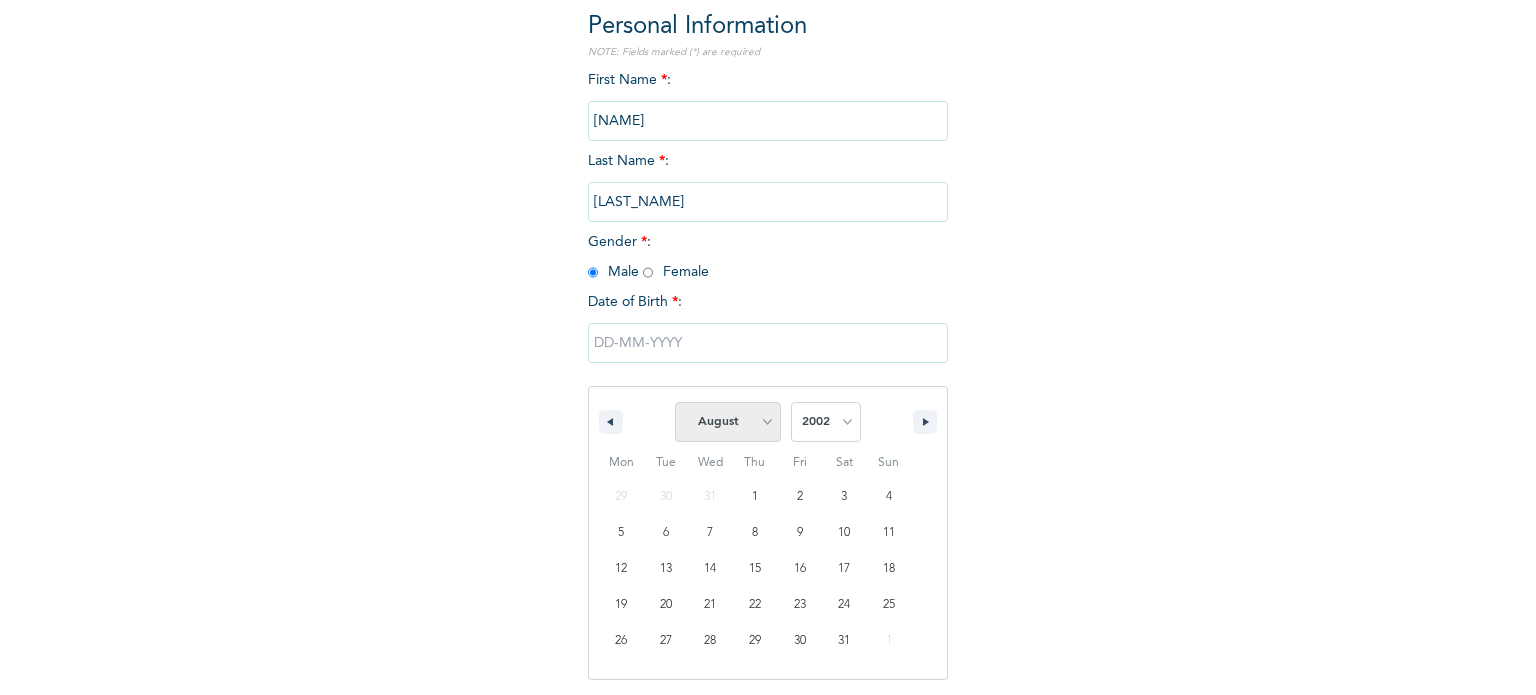 select on "10" 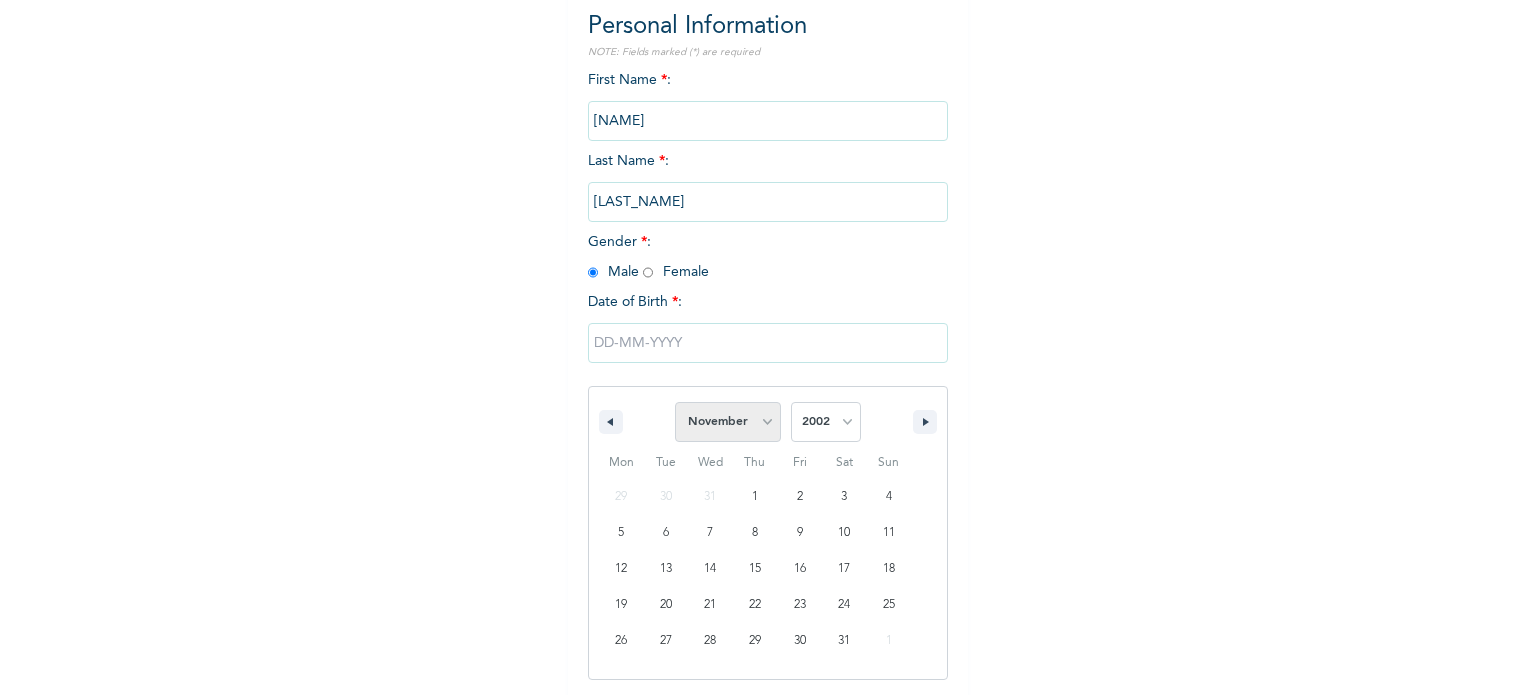 click on "January February March April May June July August September October November December" at bounding box center [728, 422] 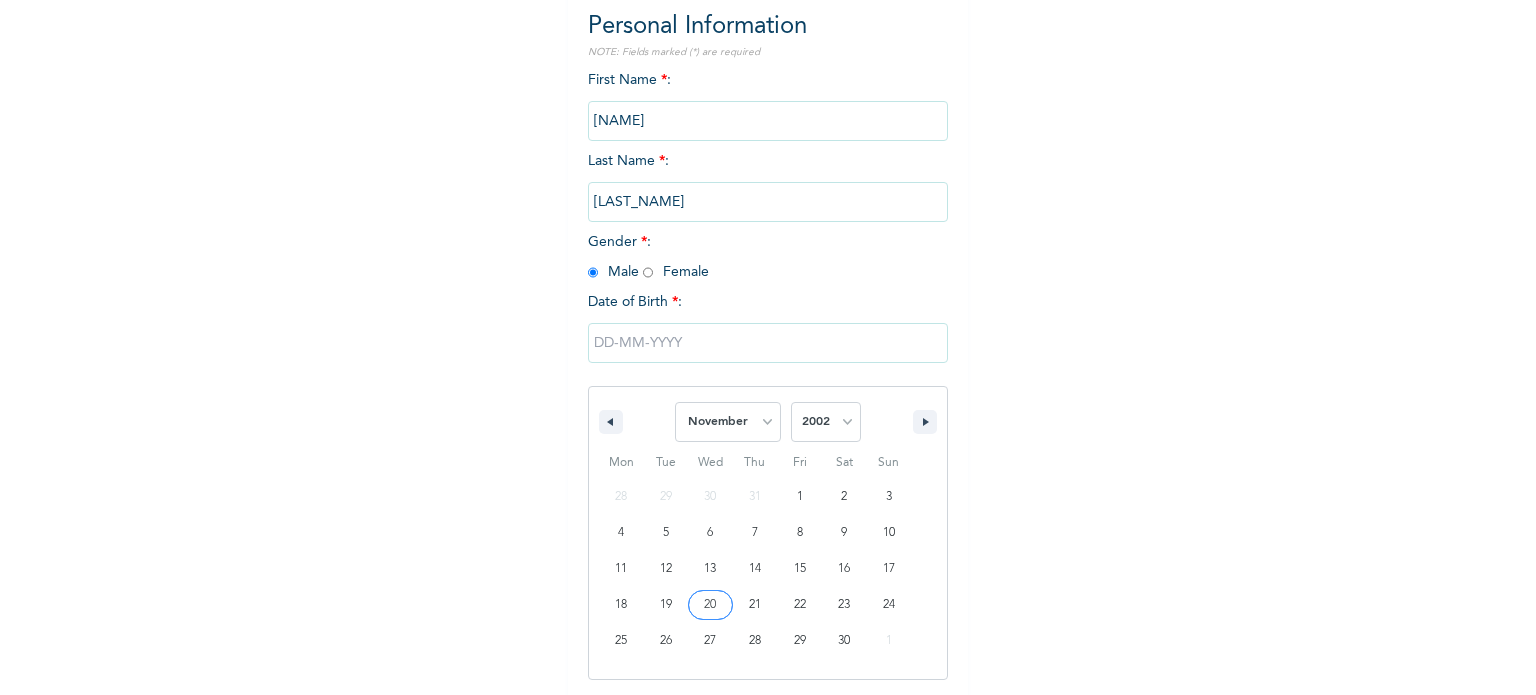 type on "[DATE]" 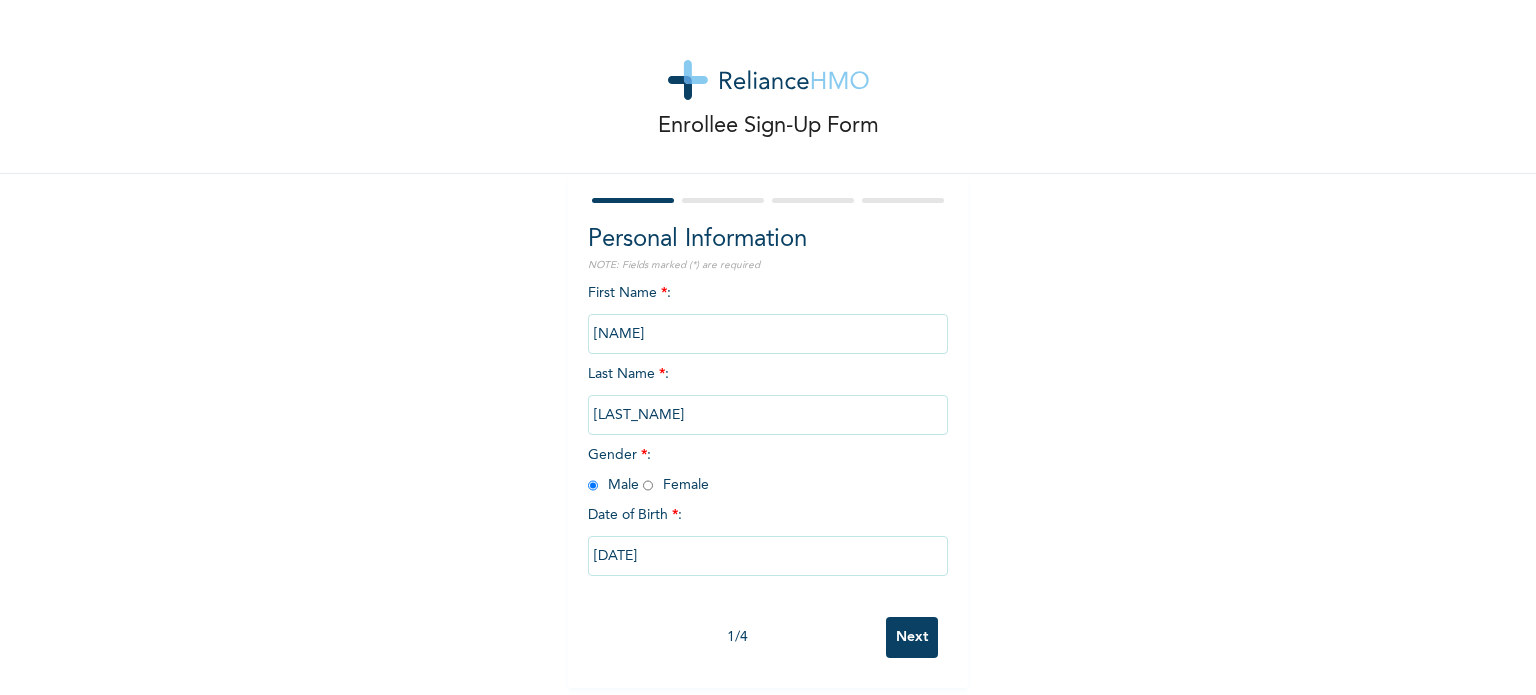 scroll, scrollTop: 8, scrollLeft: 0, axis: vertical 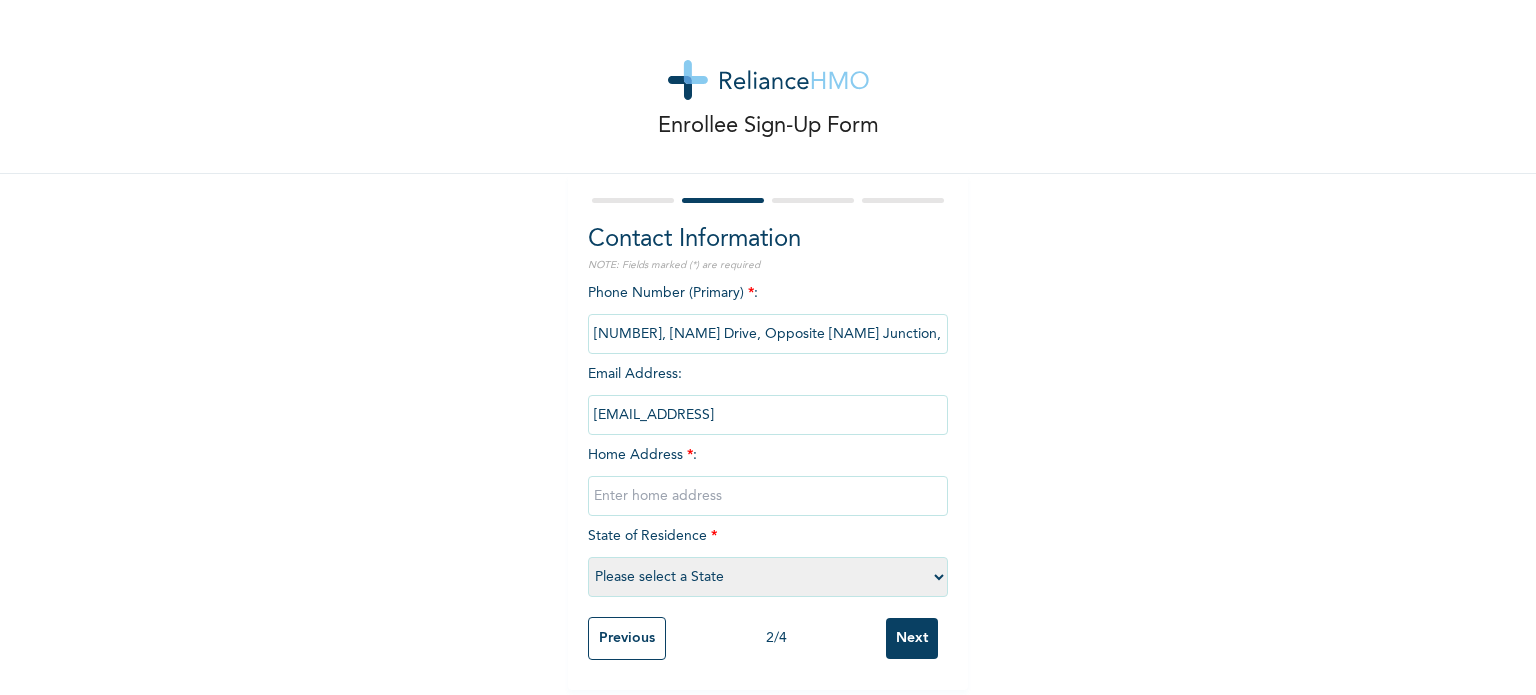 click on "Please select a State Abia Abuja (FCT) Adamawa Akwa Ibom Anambra Bauchi Bayelsa Benue Borno Cross River Delta Ebonyi Edo Ekiti Enugu Gombe Imo Jigawa Kaduna Kano Katsina Kebbi Kogi Kwara Lagos Nasarawa Niger Ogun Ondo Osun Oyo Plateau Rivers Sokoto Taraba Yobe Zamfara" at bounding box center (768, 577) 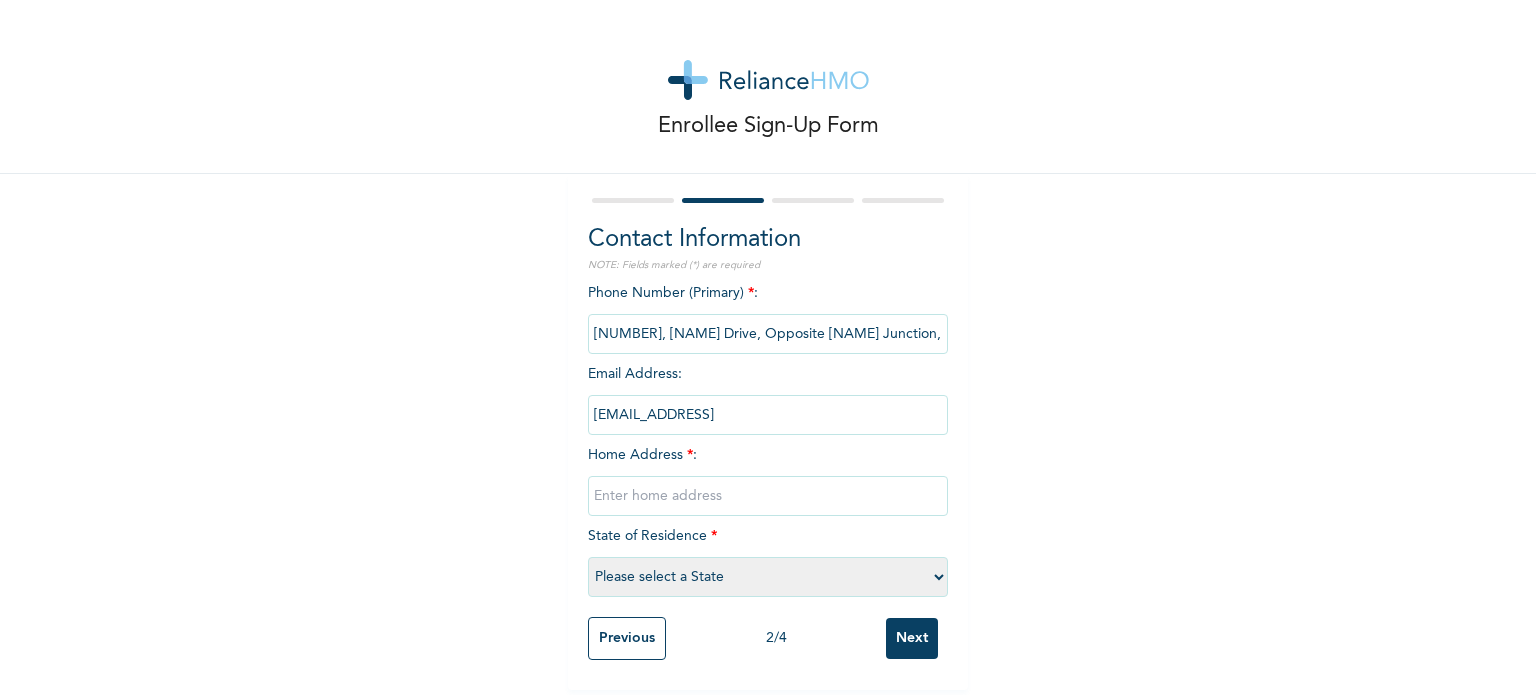 select on "25" 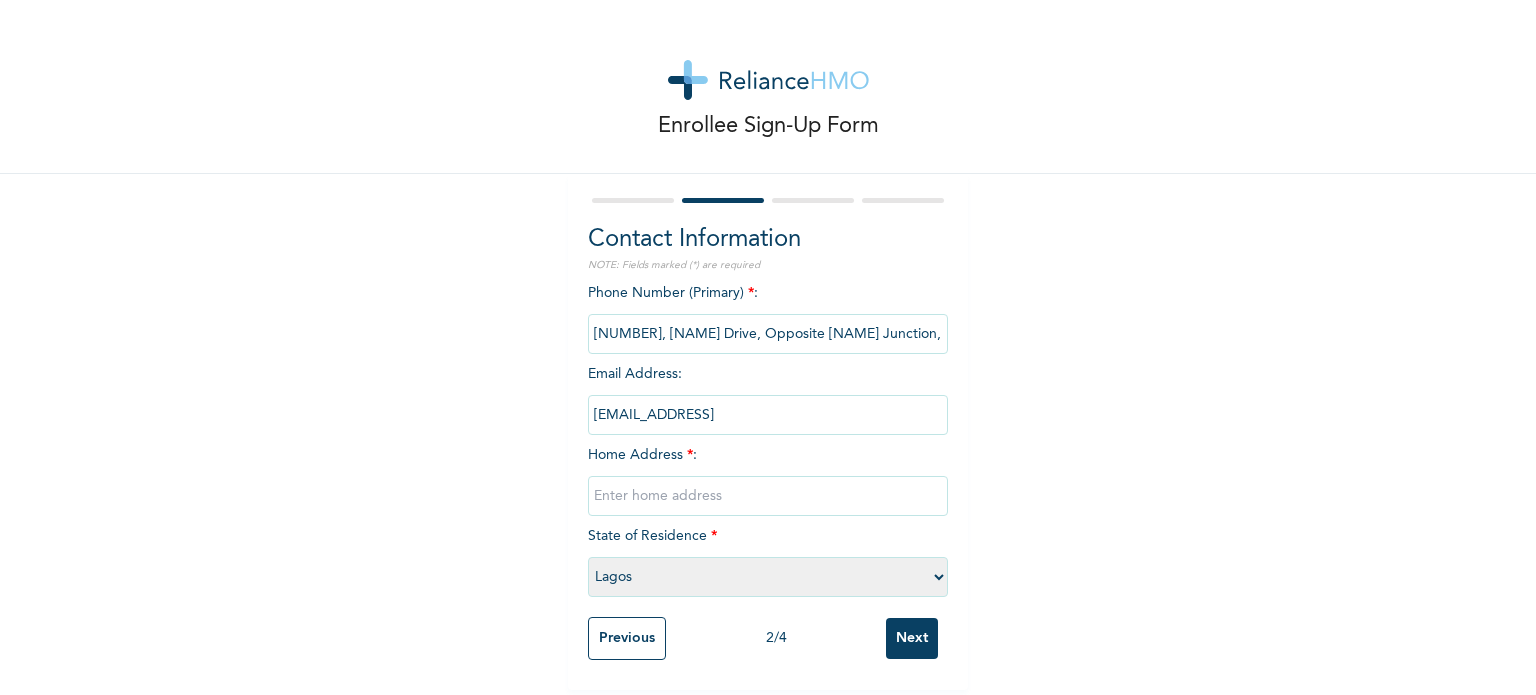 click on "Please select a State Abia Abuja (FCT) Adamawa Akwa Ibom Anambra Bauchi Bayelsa Benue Borno Cross River Delta Ebonyi Edo Ekiti Enugu Gombe Imo Jigawa Kaduna Kano Katsina Kebbi Kogi Kwara Lagos Nasarawa Niger Ogun Ondo Osun Oyo Plateau Rivers Sokoto Taraba Yobe Zamfara" at bounding box center (768, 577) 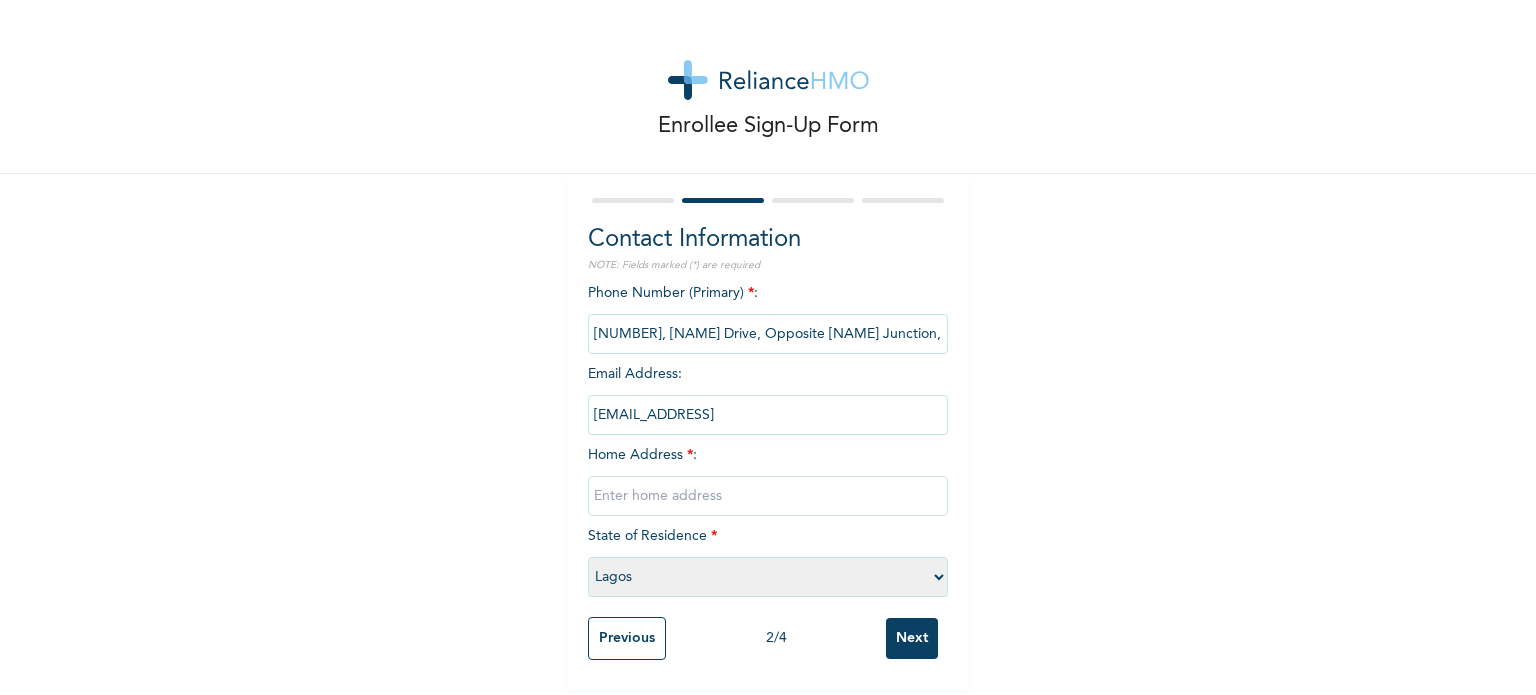 click at bounding box center [768, 496] 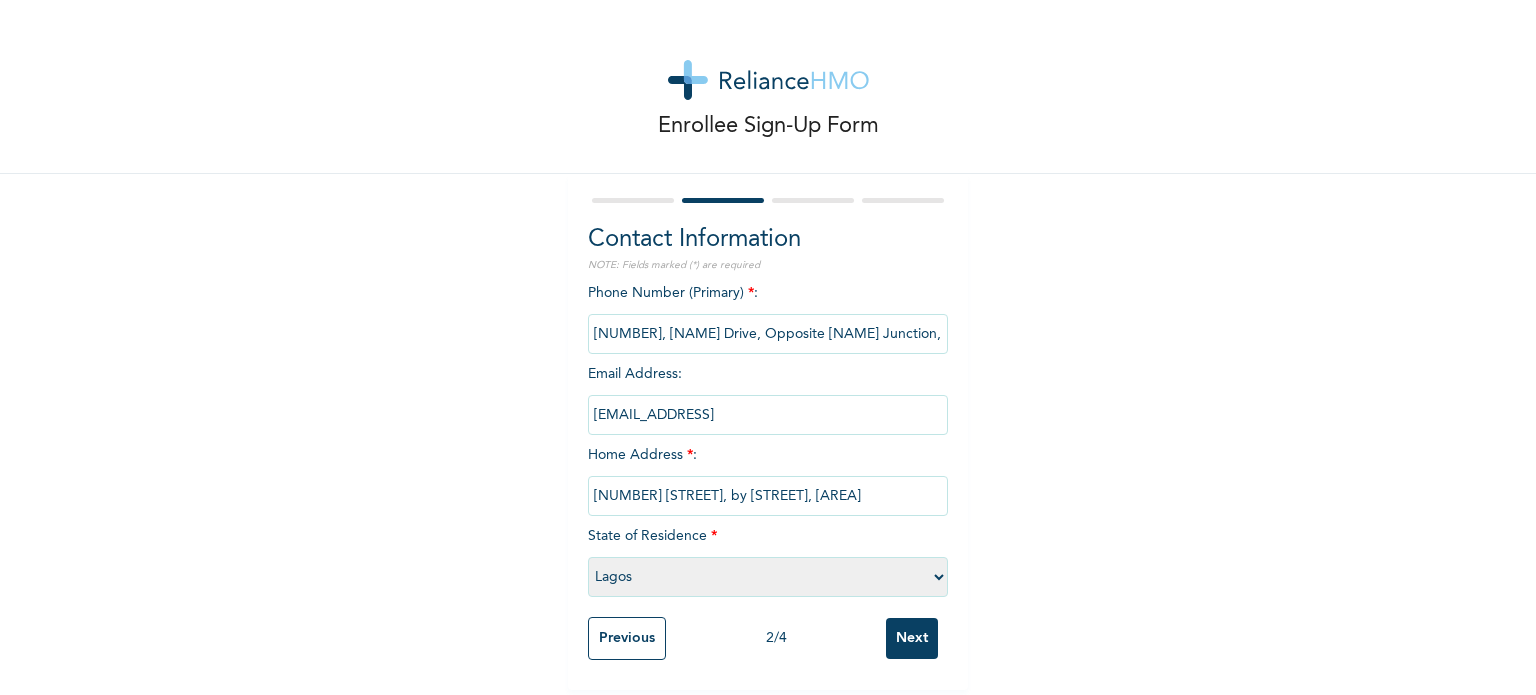 click on "[NUMBER] [STREET], by [STREET], [AREA]" at bounding box center [768, 496] 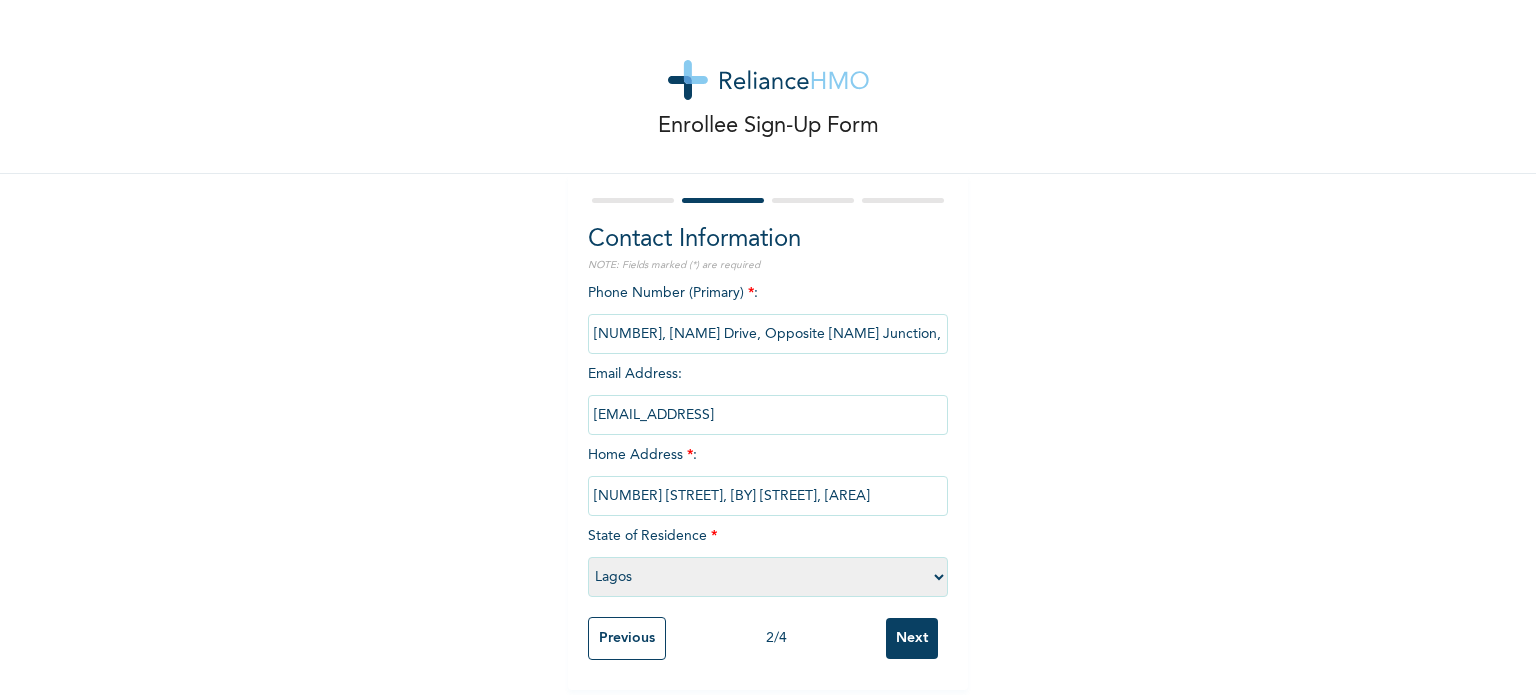 type on "[NUMBER] [STREET], [BY] [STREET], [AREA]" 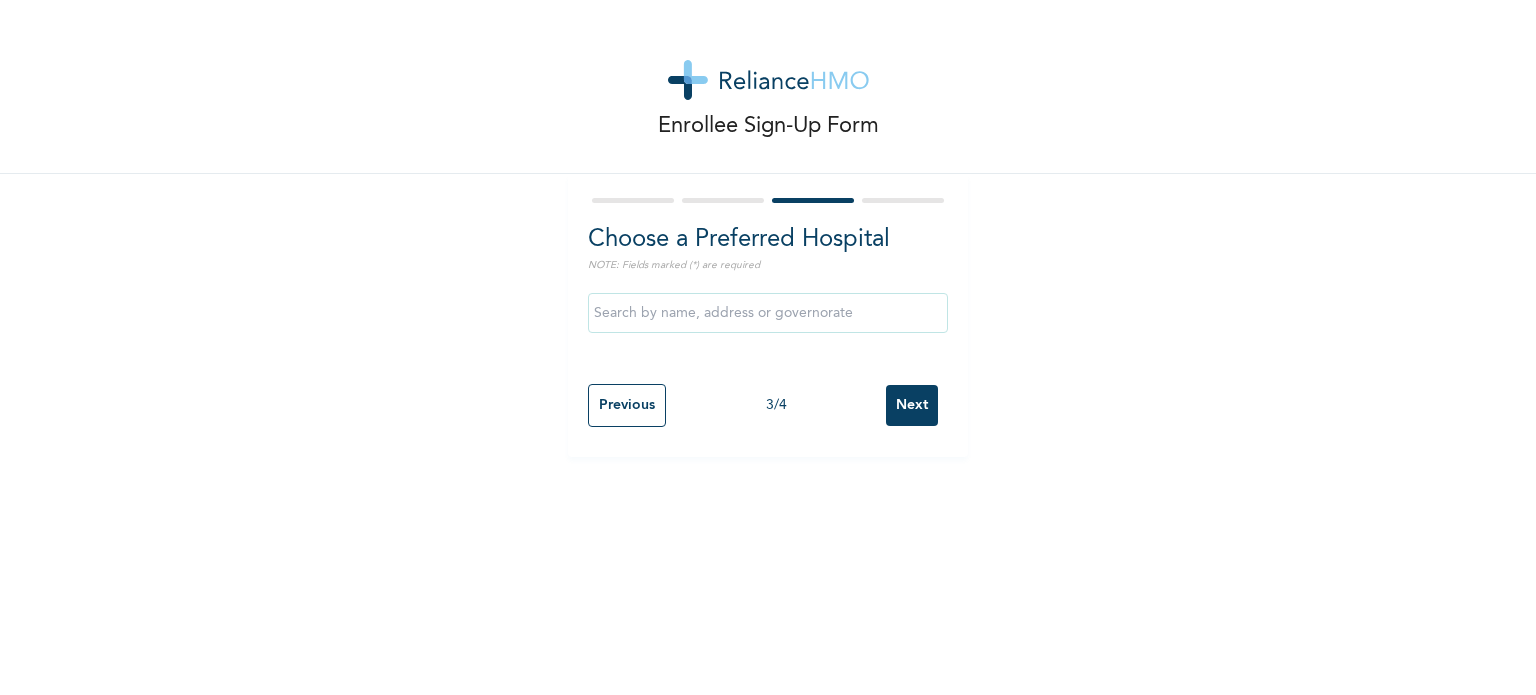 click at bounding box center (768, 313) 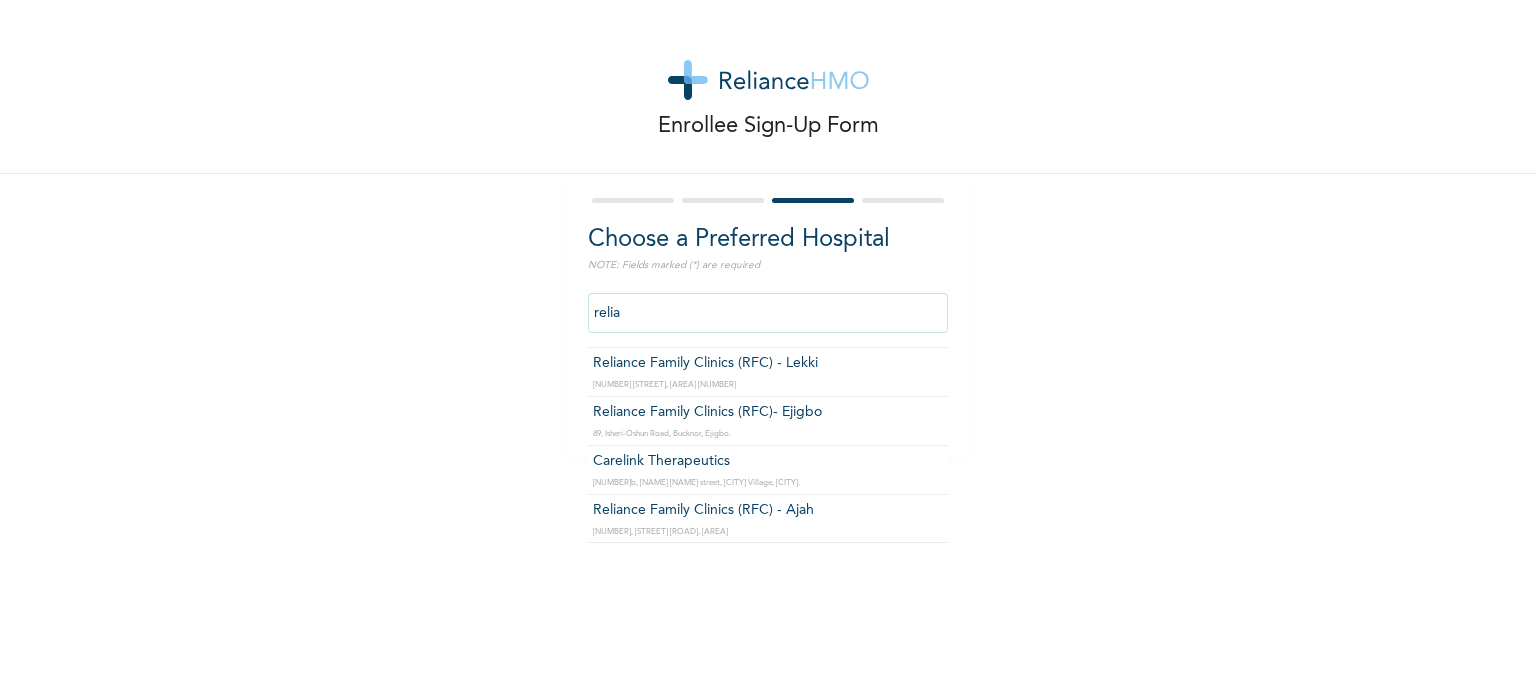 scroll, scrollTop: 0, scrollLeft: 0, axis: both 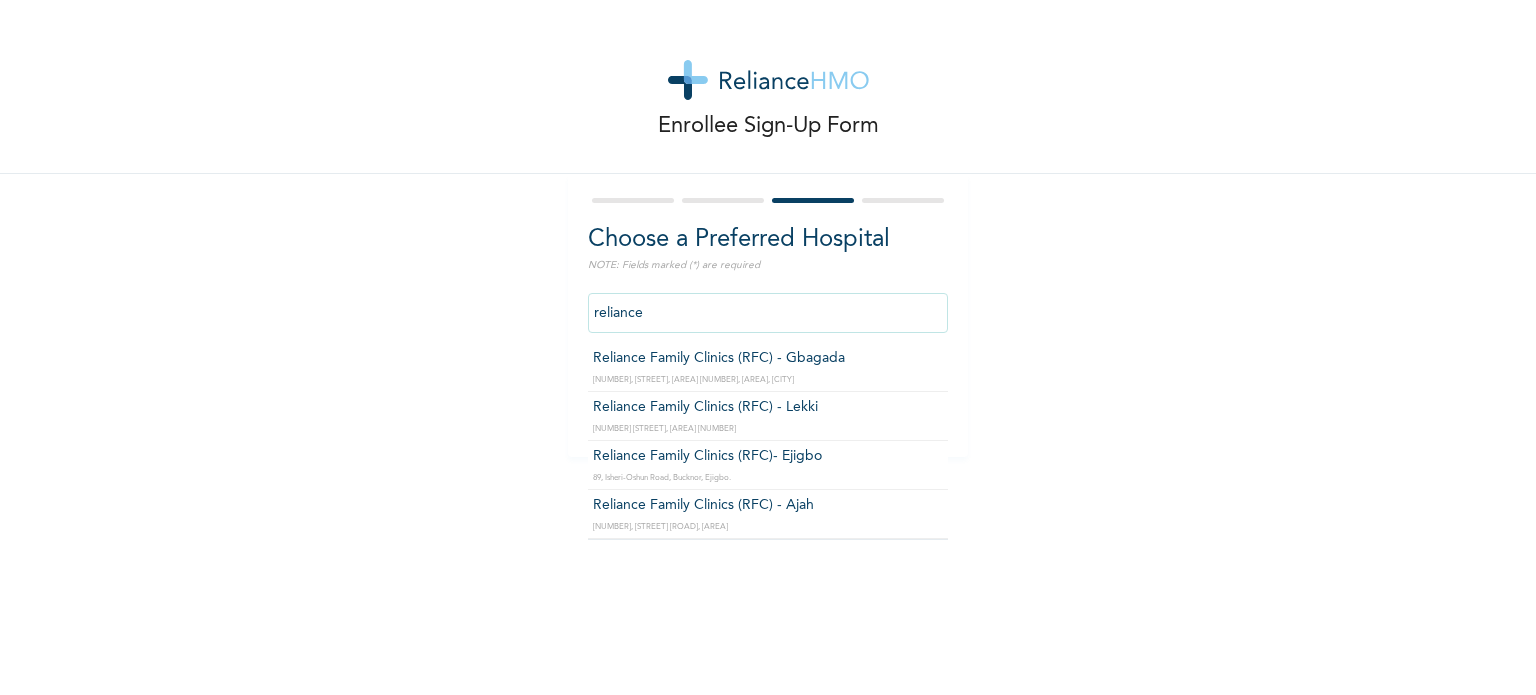 type on "Reliance Family Clinics (RFC) - Lekki" 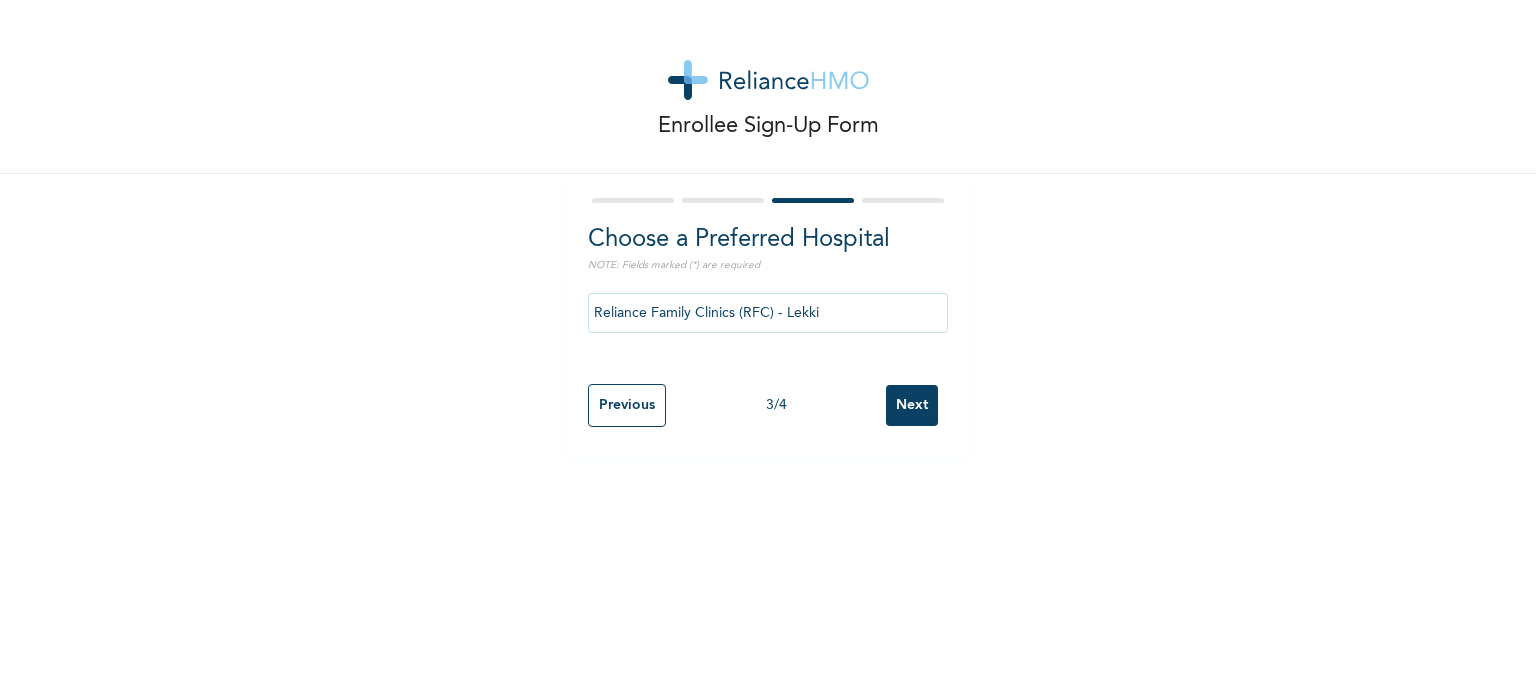 click on "Next" at bounding box center [912, 405] 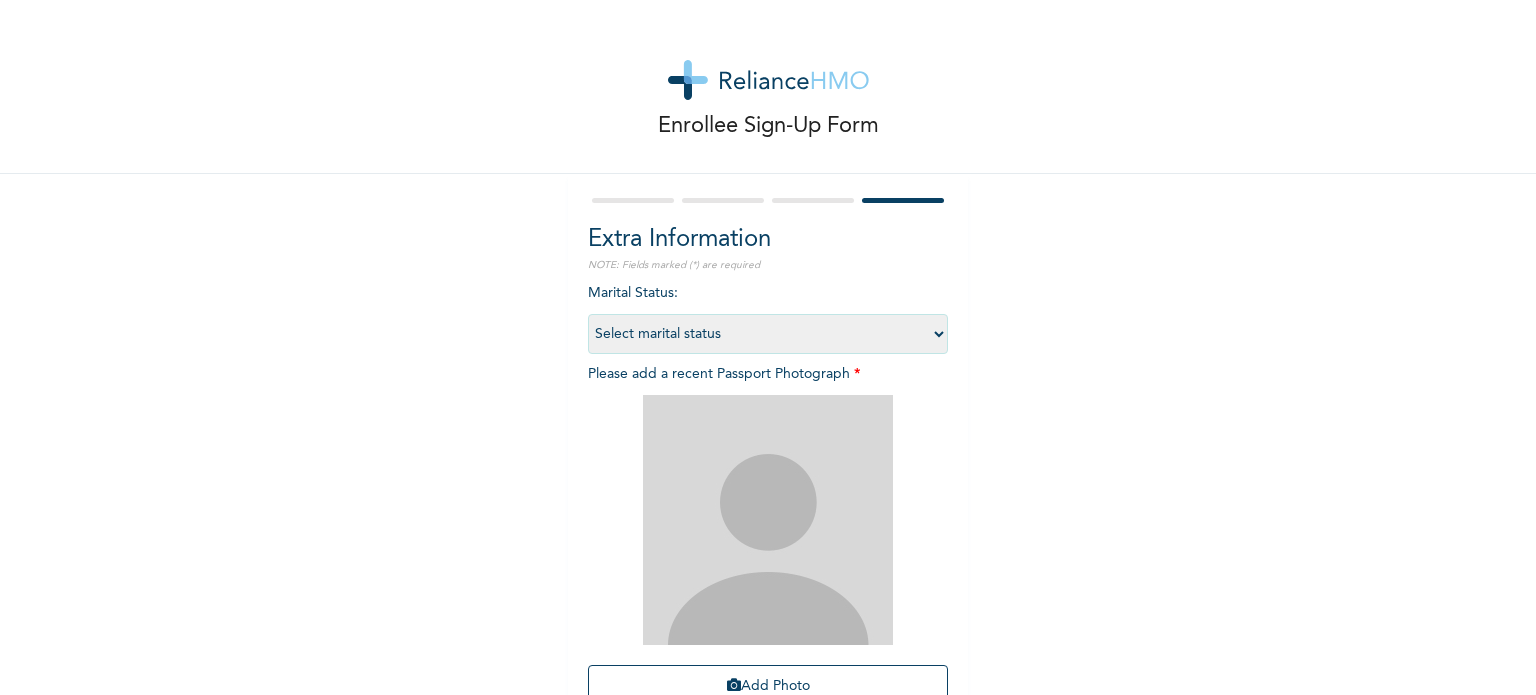 click on "Select marital status Single Married Divorced Widow/Widower" at bounding box center [768, 334] 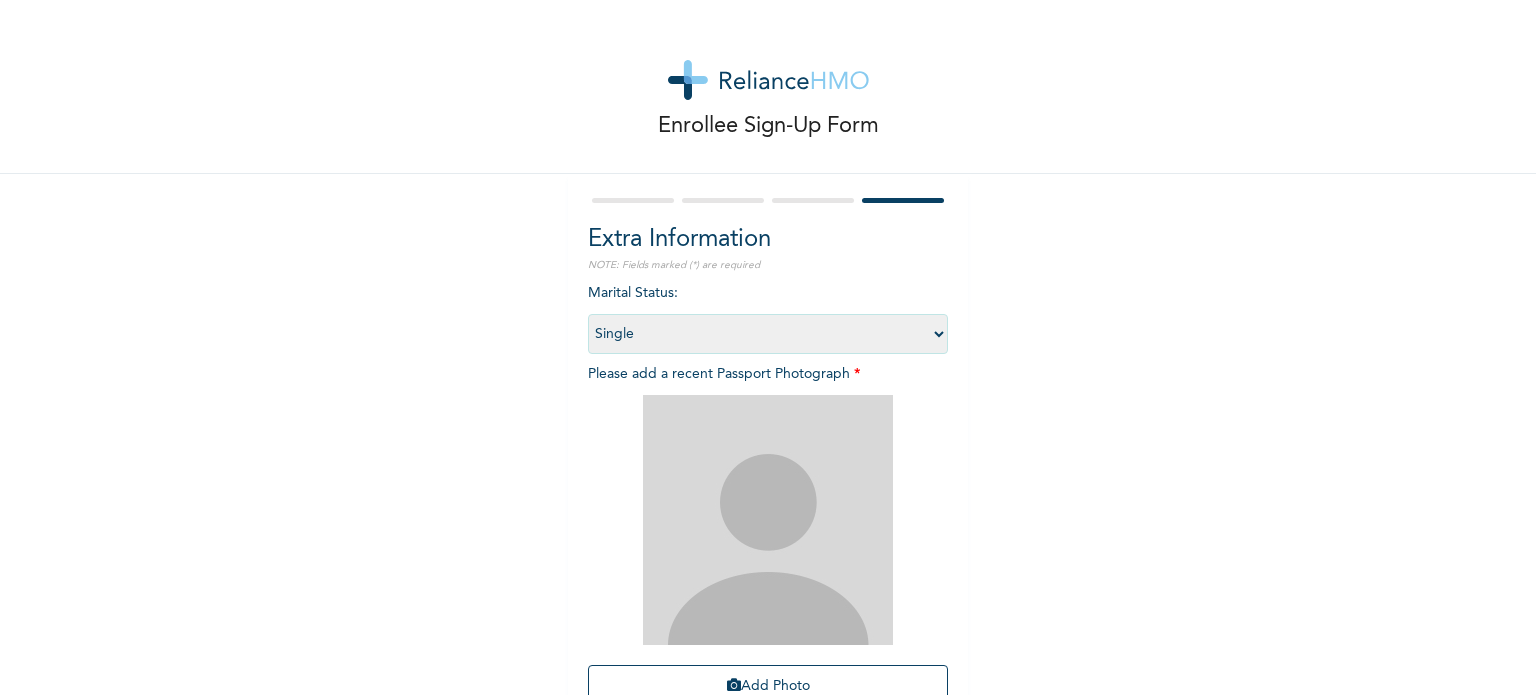 click on "Select marital status Single Married Divorced Widow/Widower" at bounding box center [768, 334] 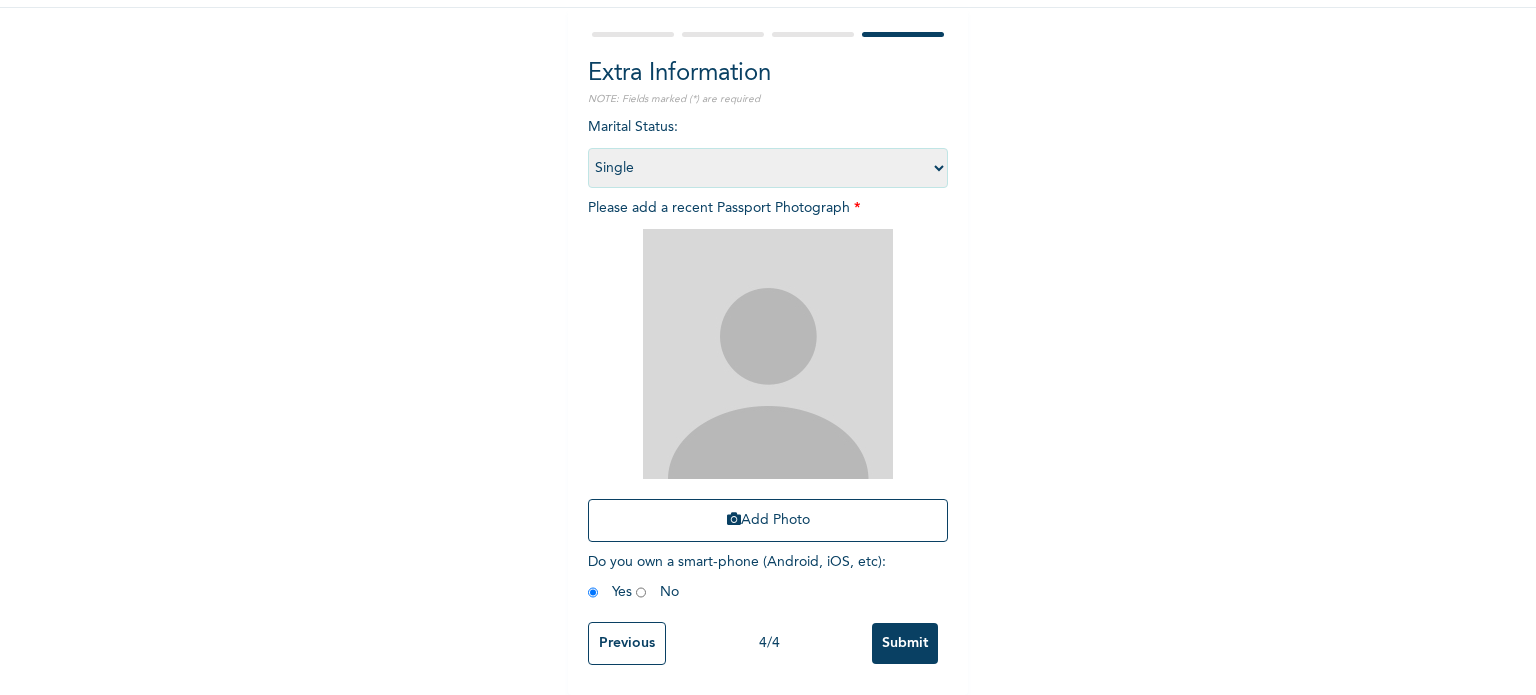 click at bounding box center [768, 354] 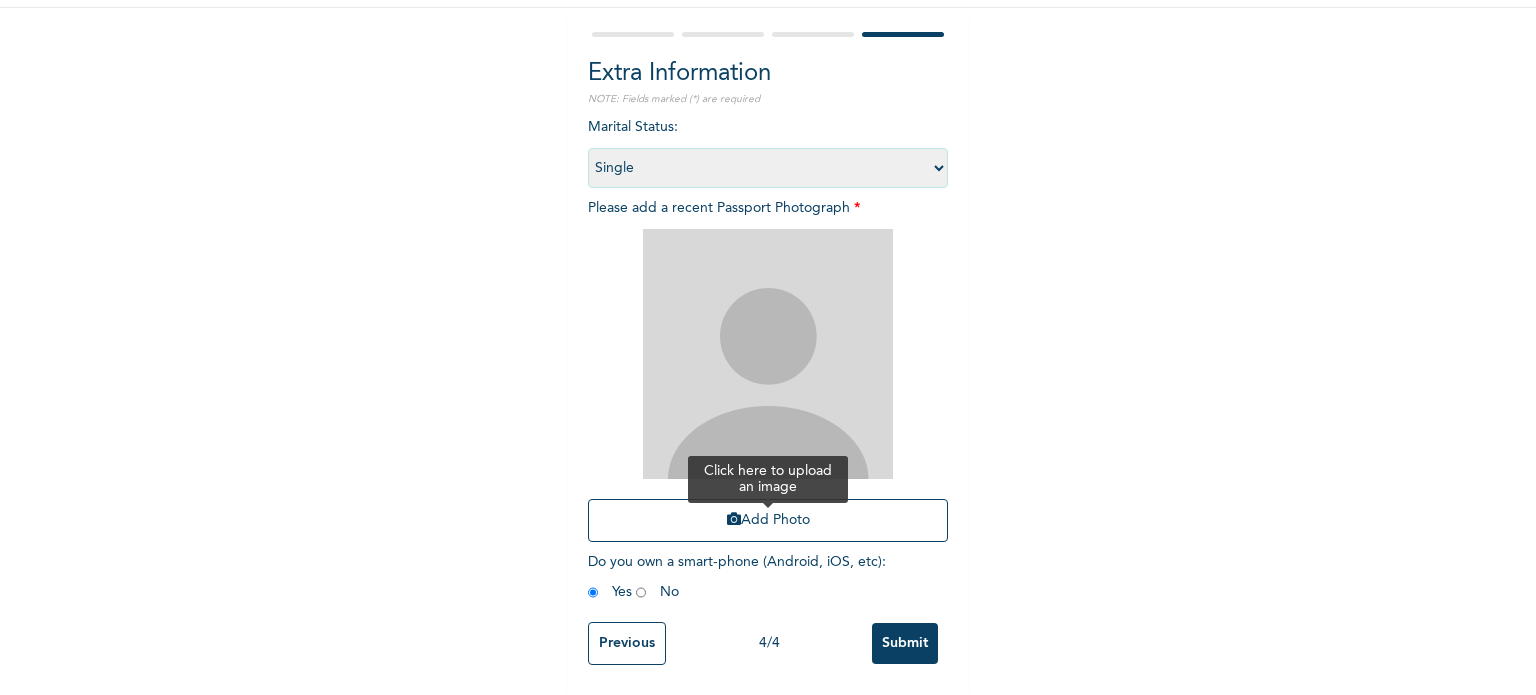 click on "Add Photo" at bounding box center (768, 520) 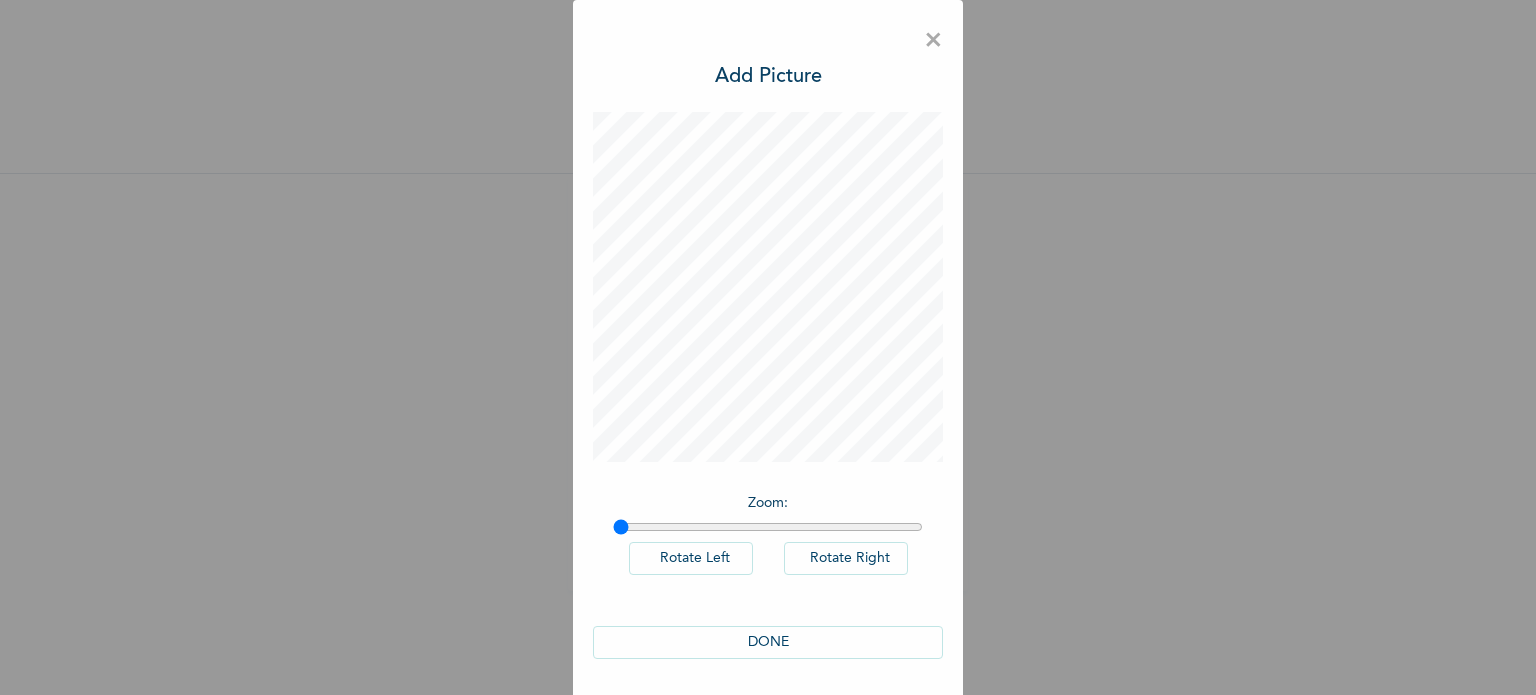 scroll, scrollTop: 0, scrollLeft: 0, axis: both 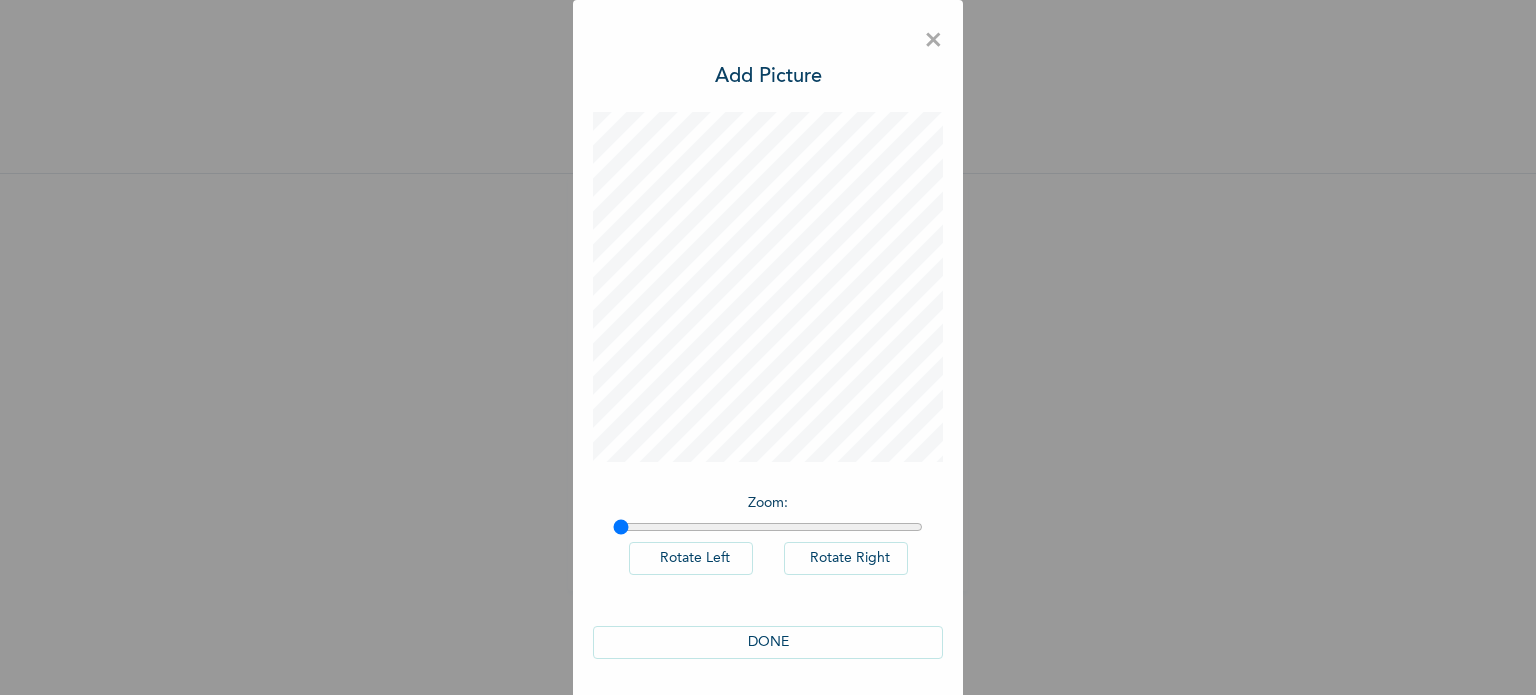 click on "DONE" at bounding box center [768, 642] 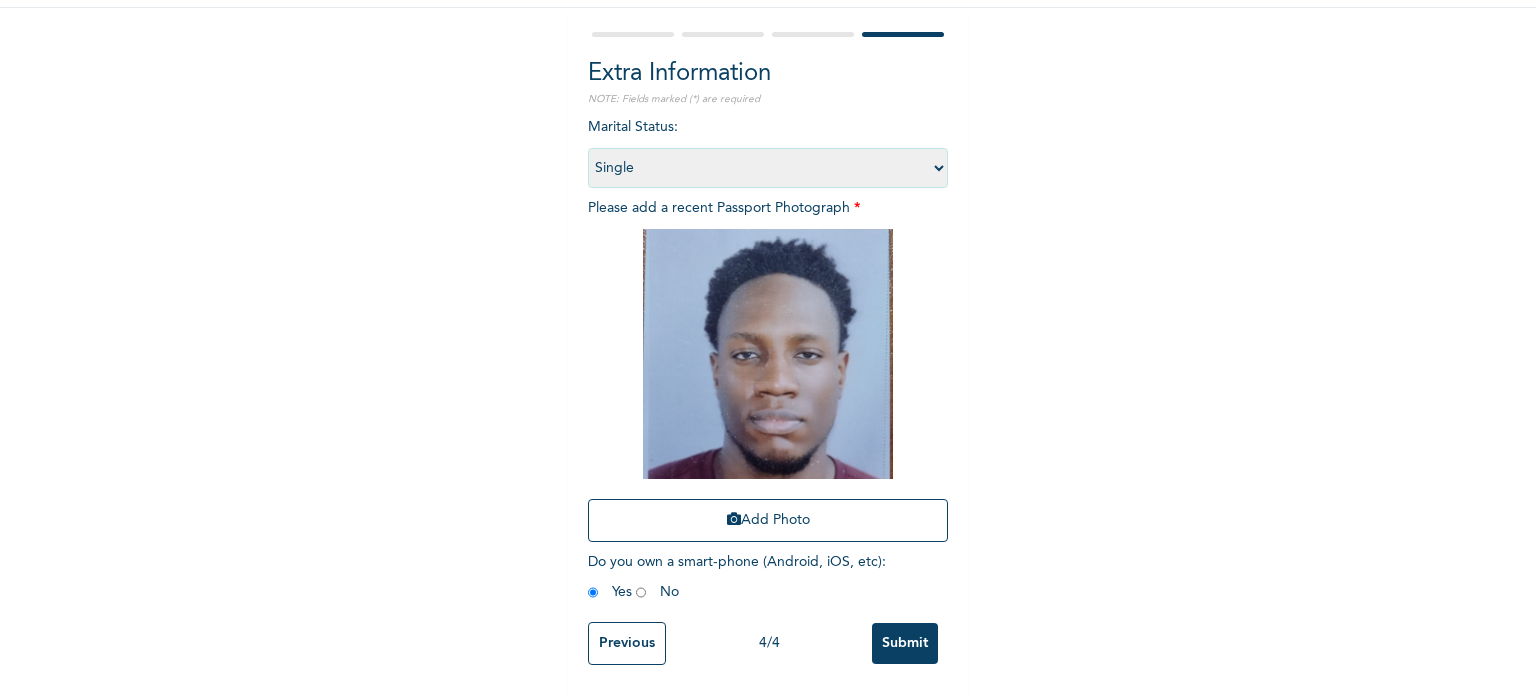 scroll, scrollTop: 180, scrollLeft: 0, axis: vertical 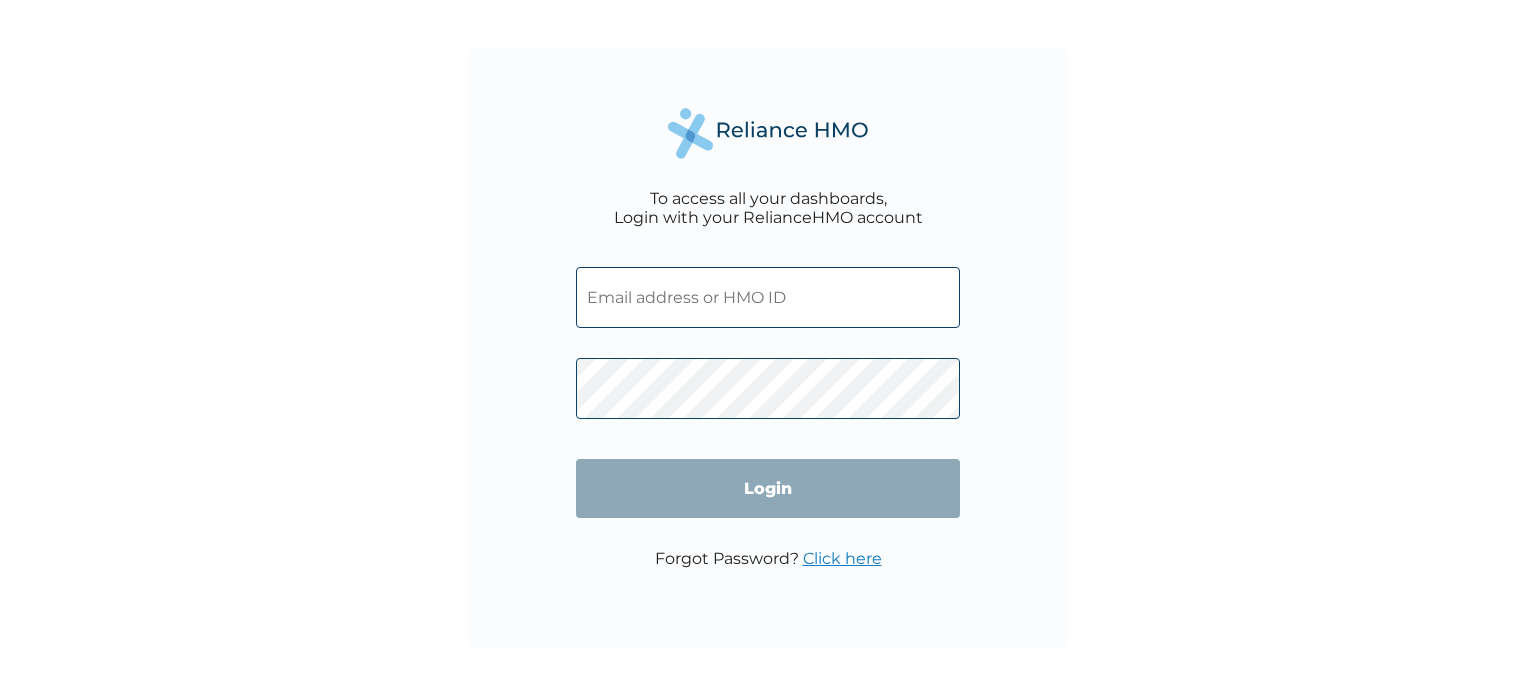 click at bounding box center (768, 297) 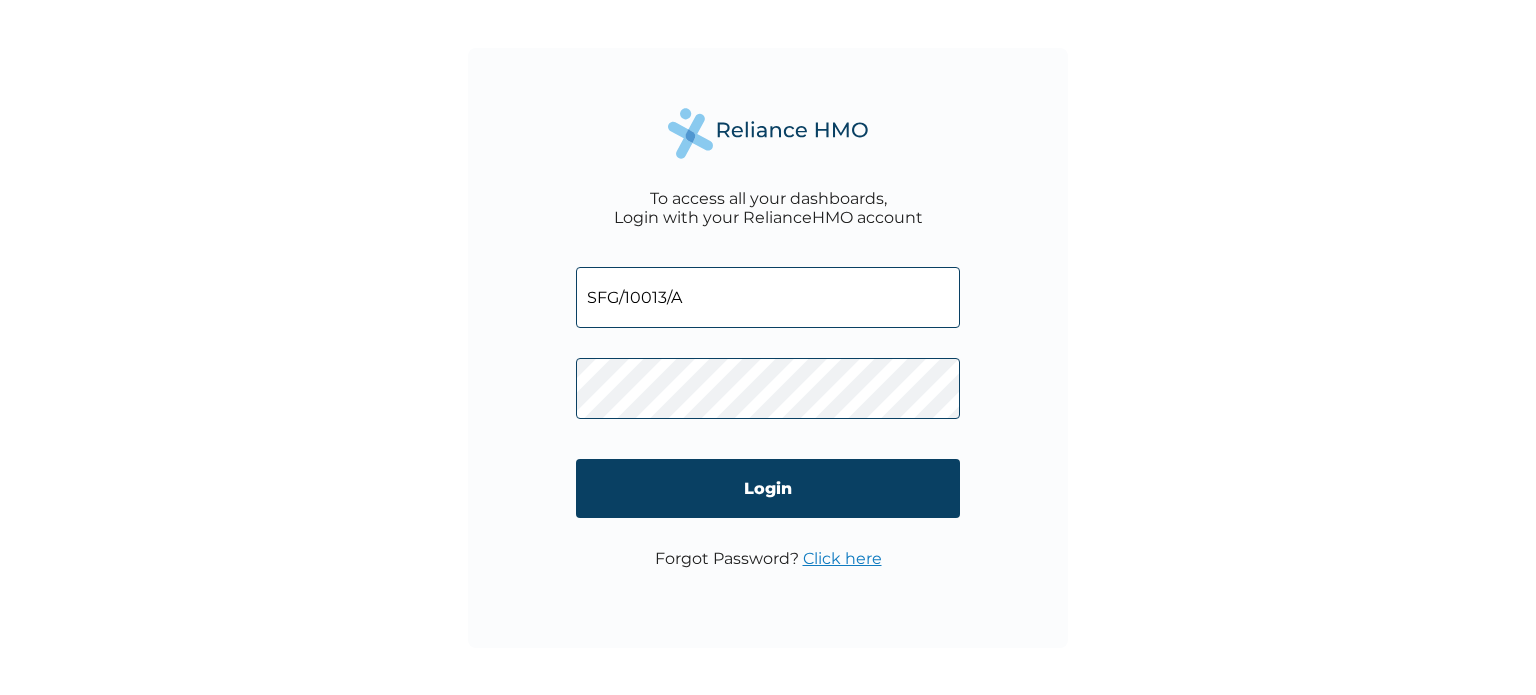 type on "SFG/10013/A" 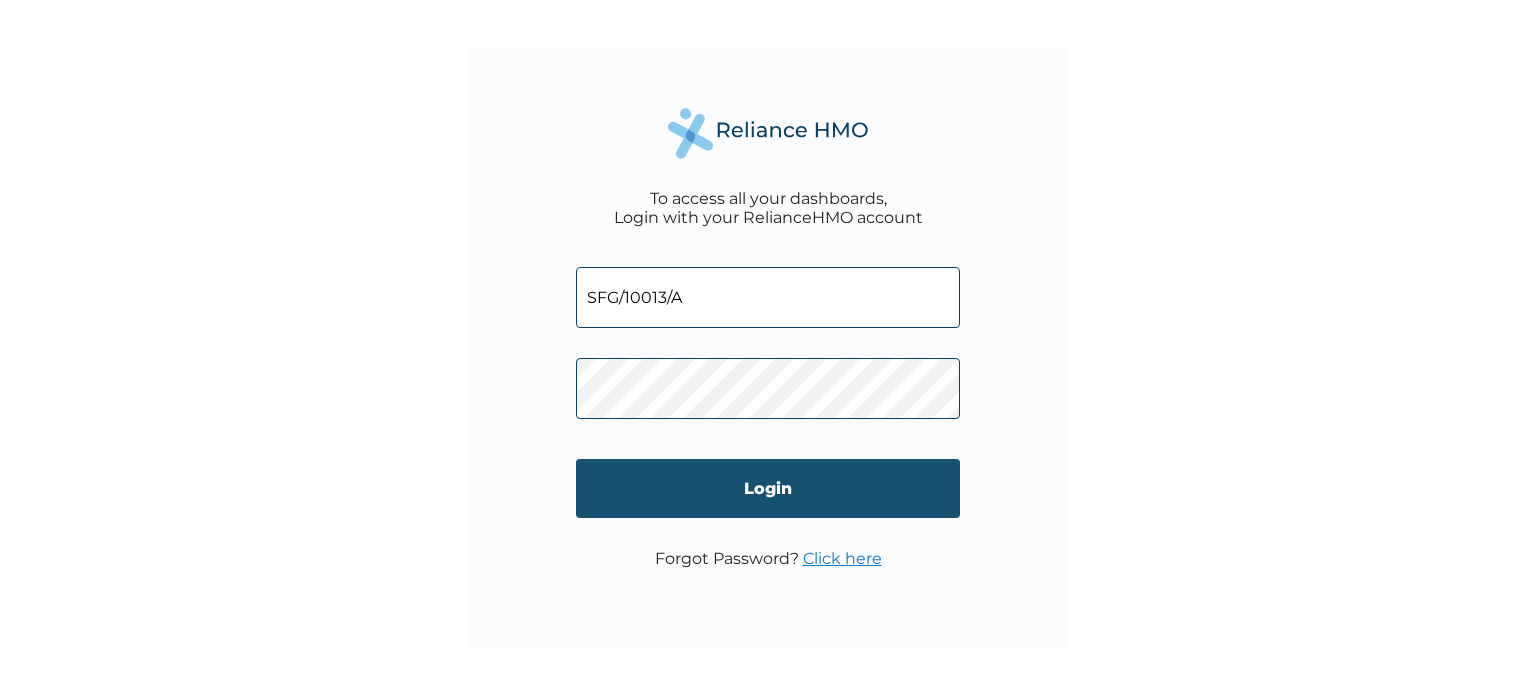 click on "Login" at bounding box center (768, 488) 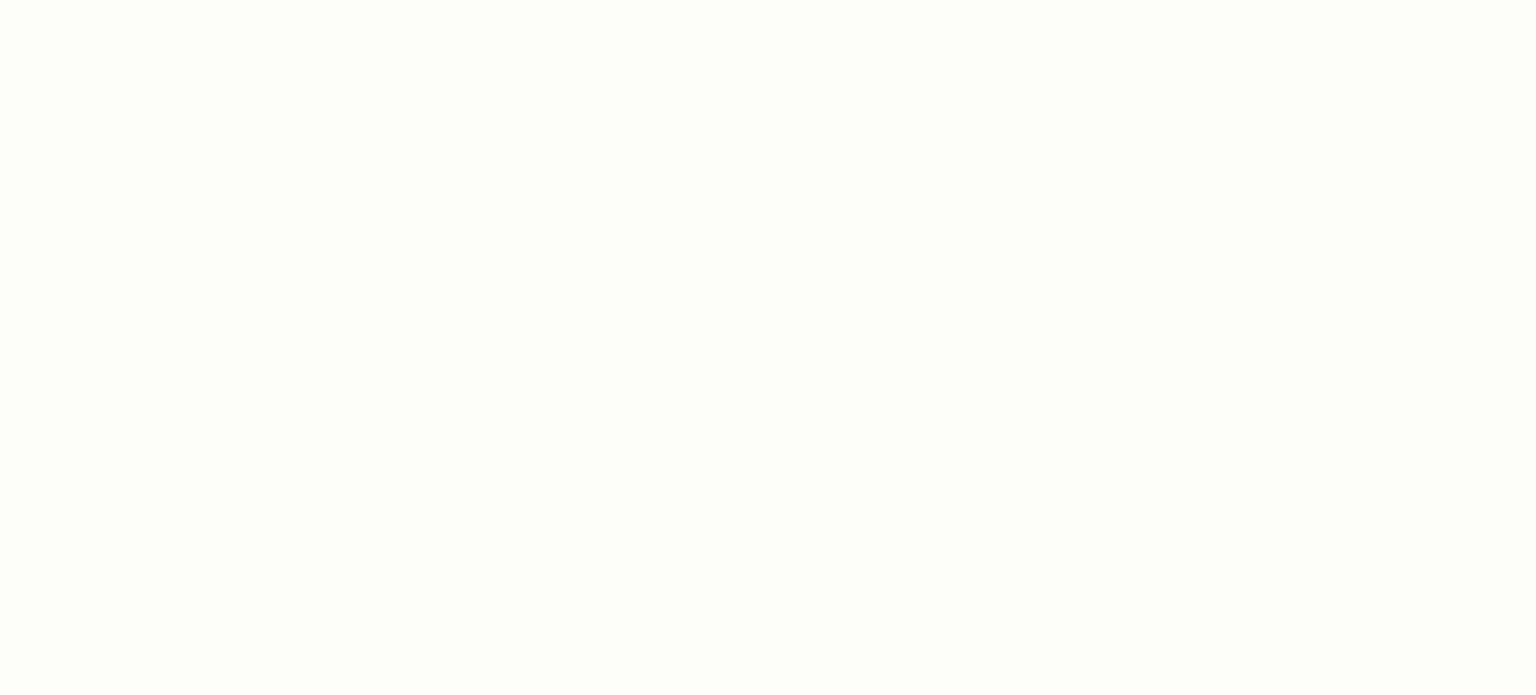 scroll, scrollTop: 0, scrollLeft: 0, axis: both 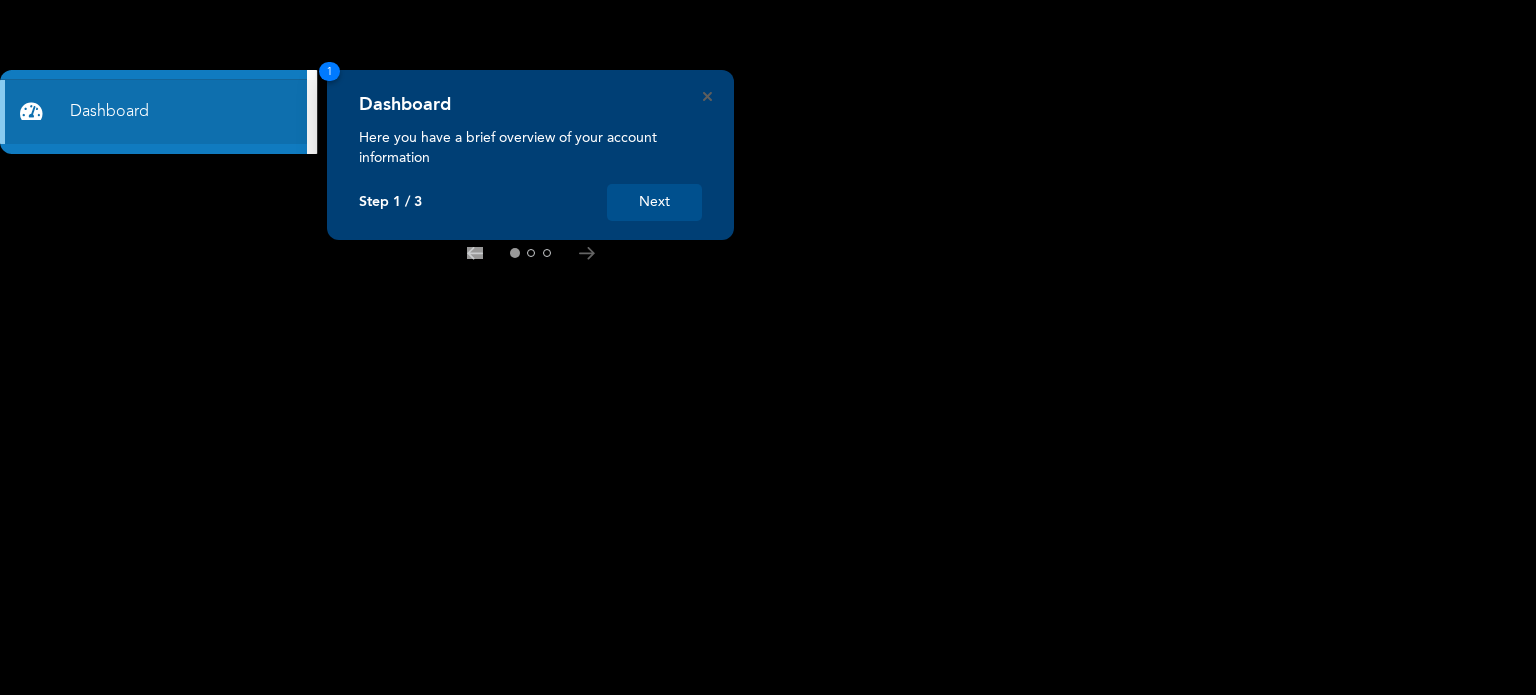 click on "Next" at bounding box center (654, 202) 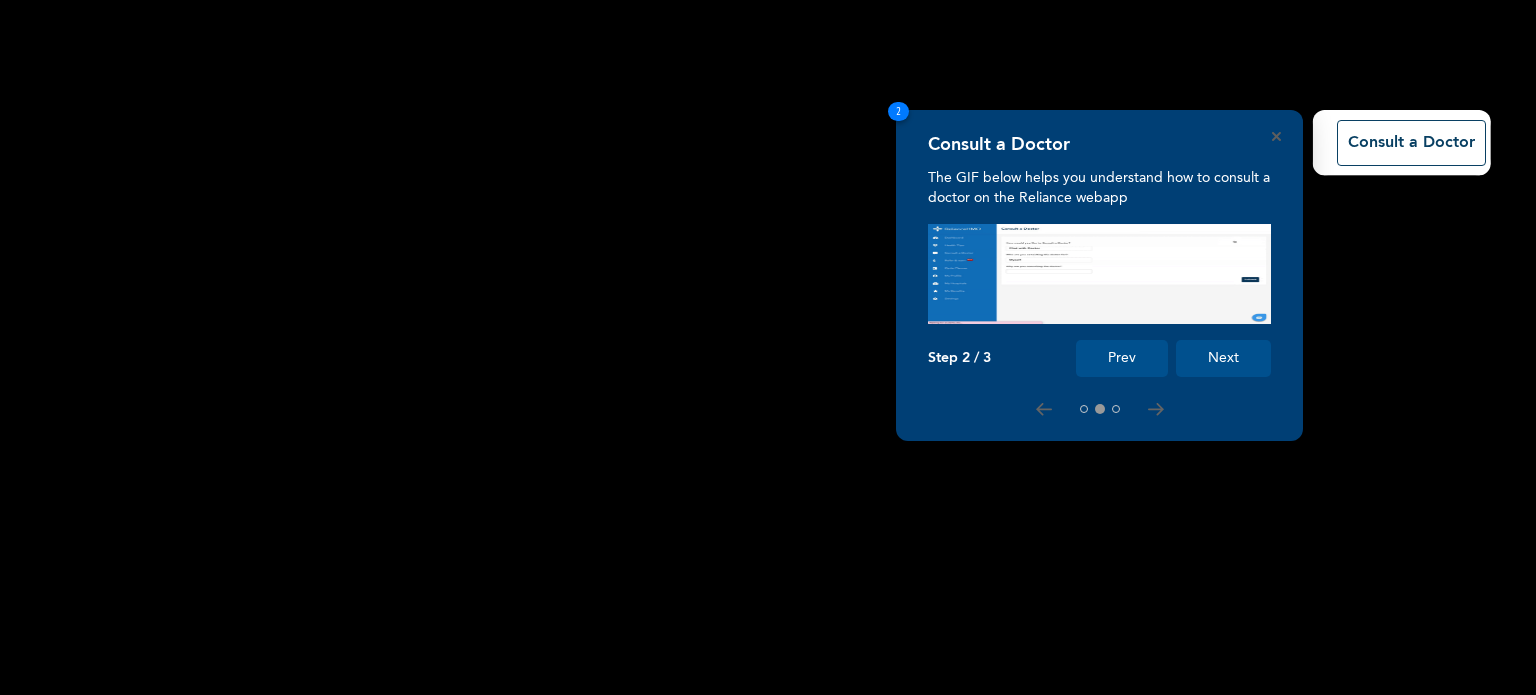 click on "Next" at bounding box center (1223, 358) 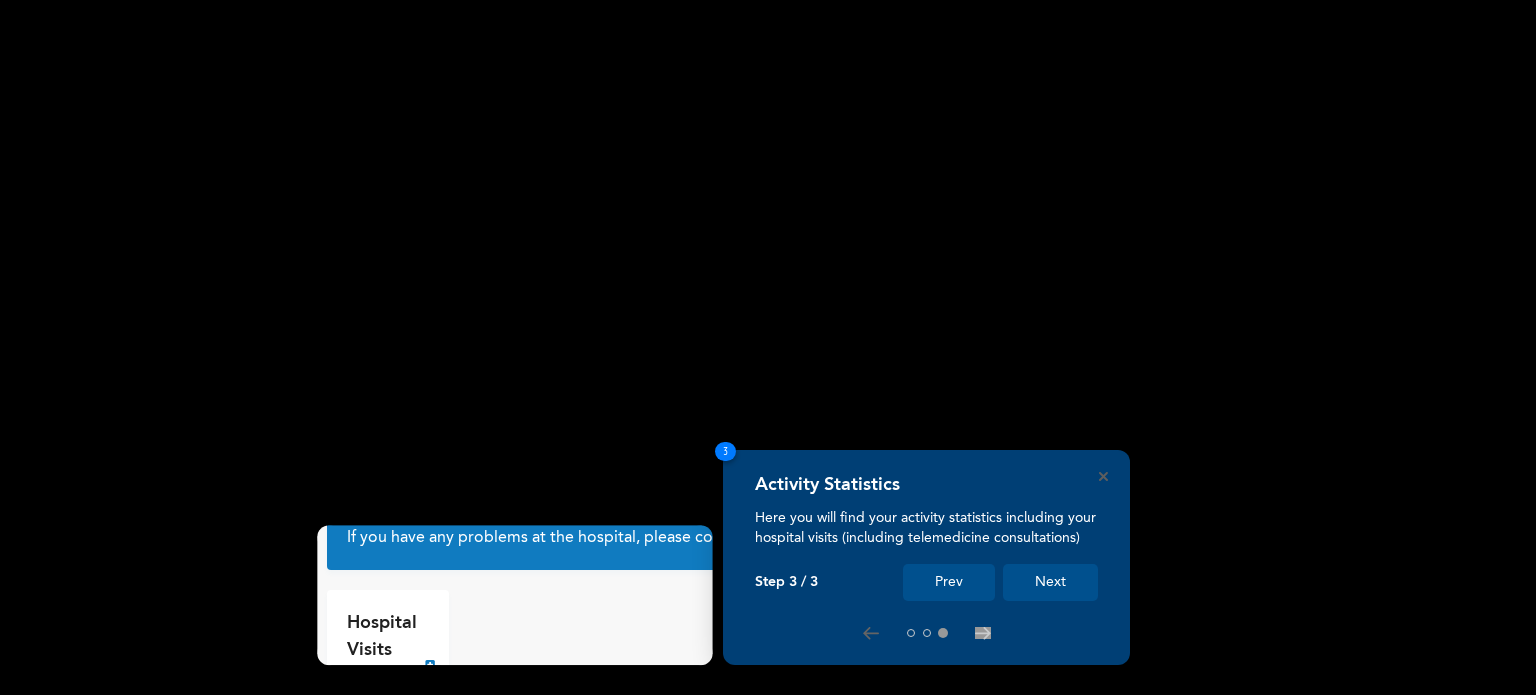 scroll, scrollTop: 54, scrollLeft: 0, axis: vertical 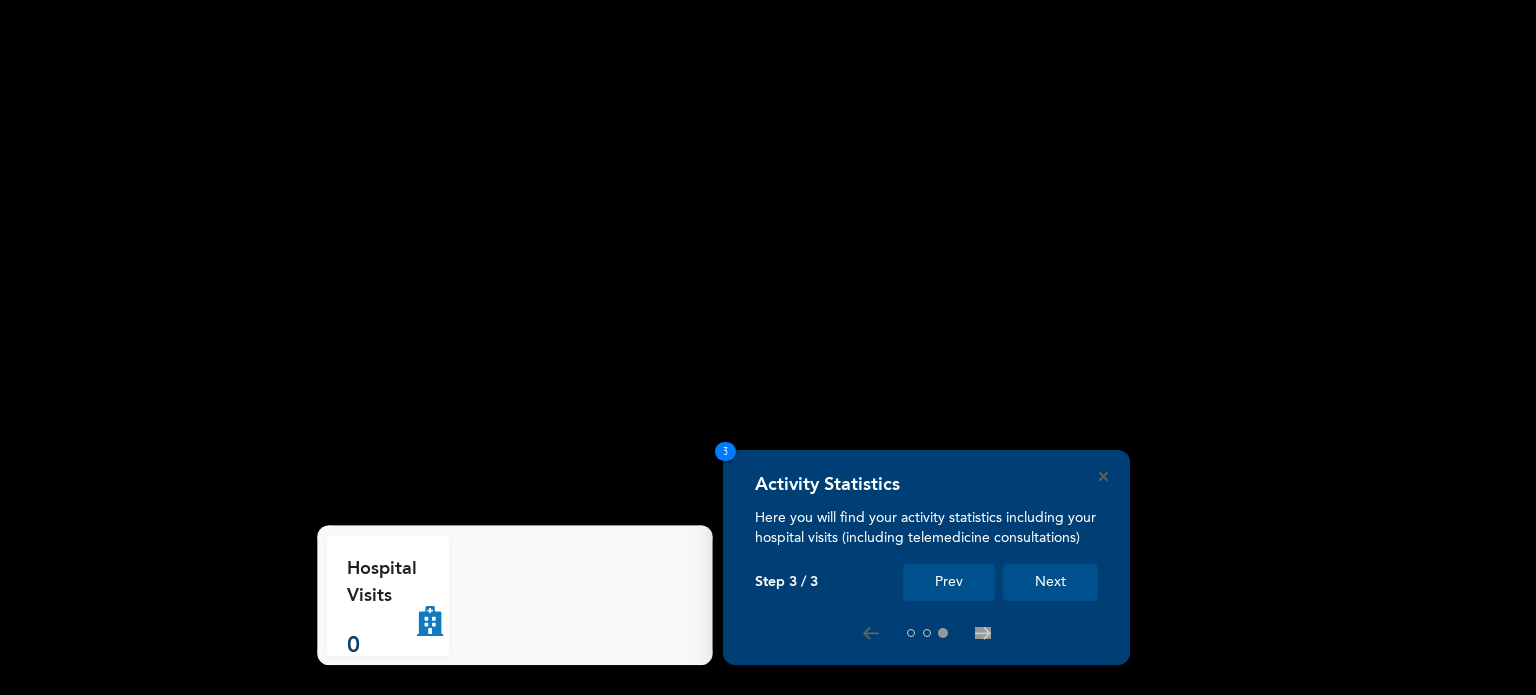 click on "Next" at bounding box center [1050, 582] 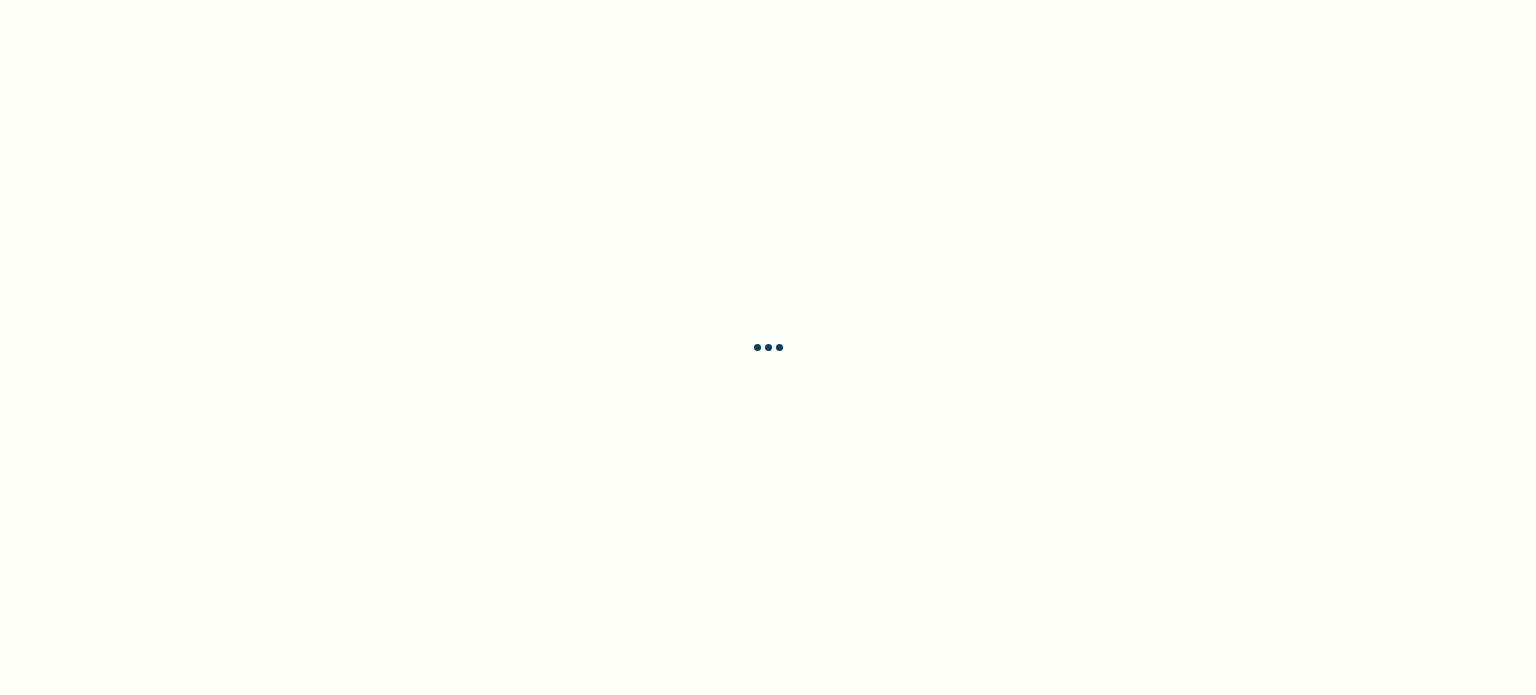 scroll, scrollTop: 0, scrollLeft: 0, axis: both 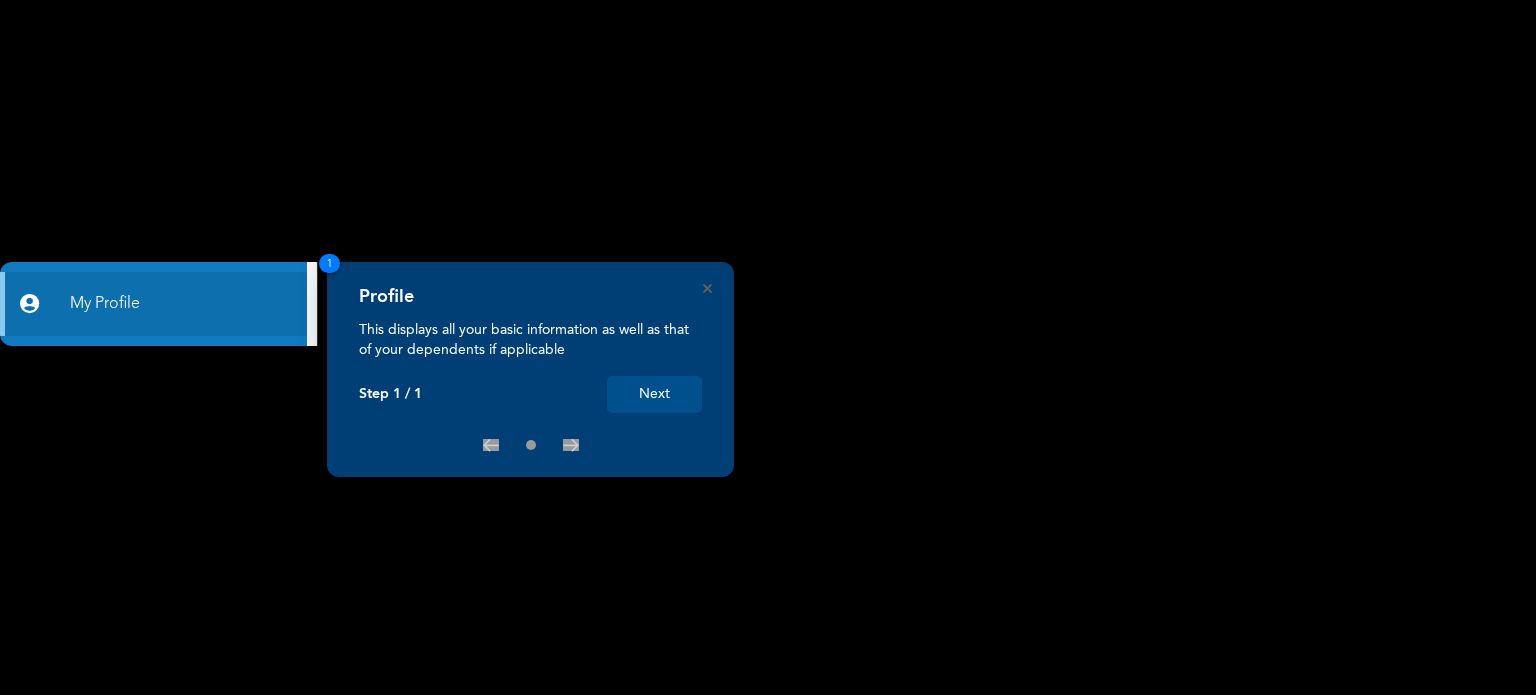 click on "Next" at bounding box center (654, 394) 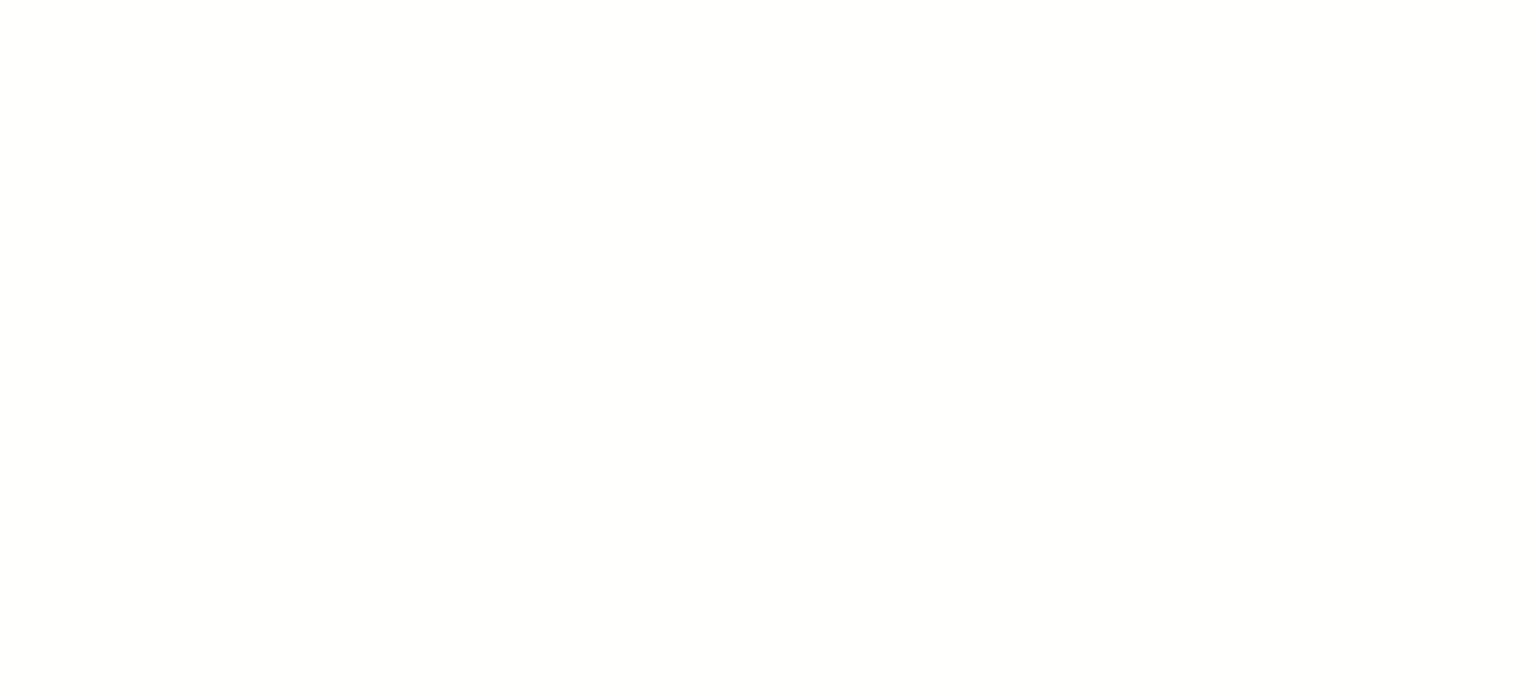 scroll, scrollTop: 0, scrollLeft: 0, axis: both 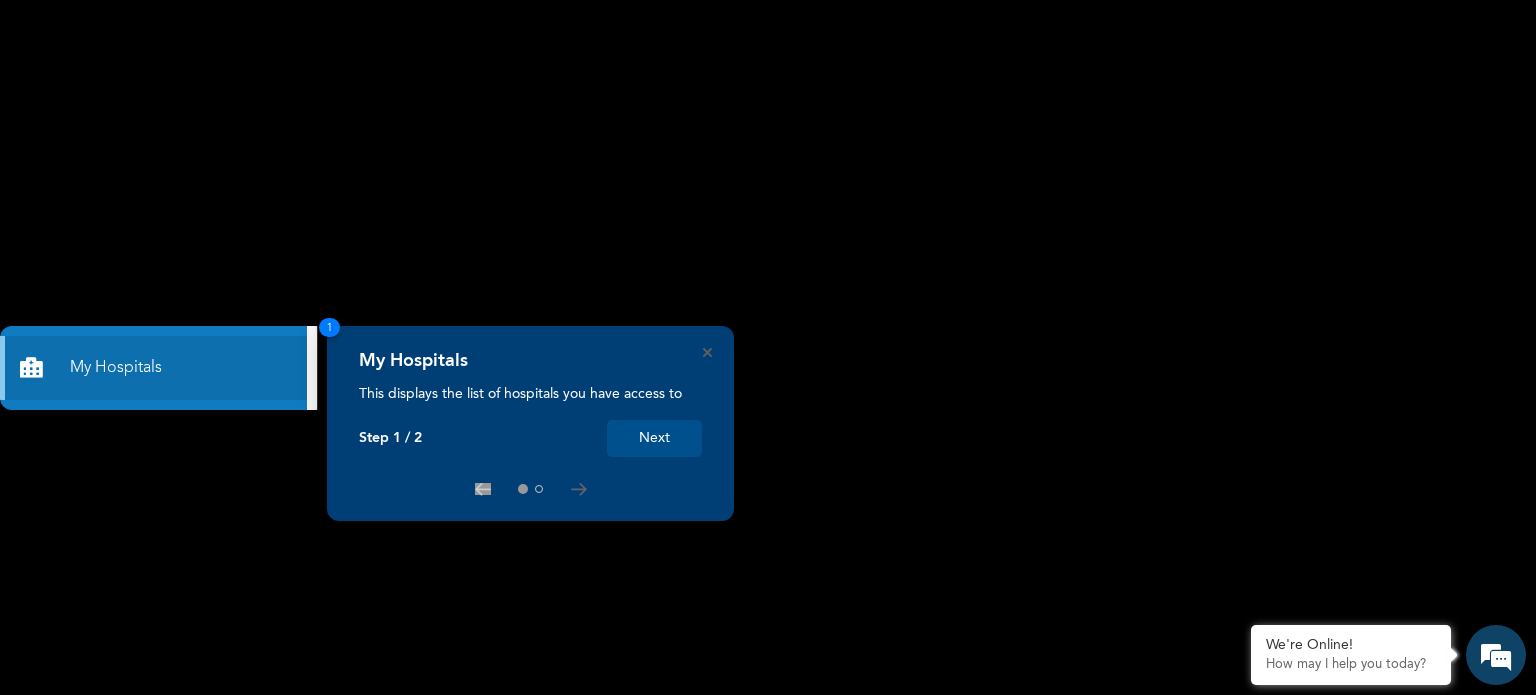 click on "Next" at bounding box center [654, 438] 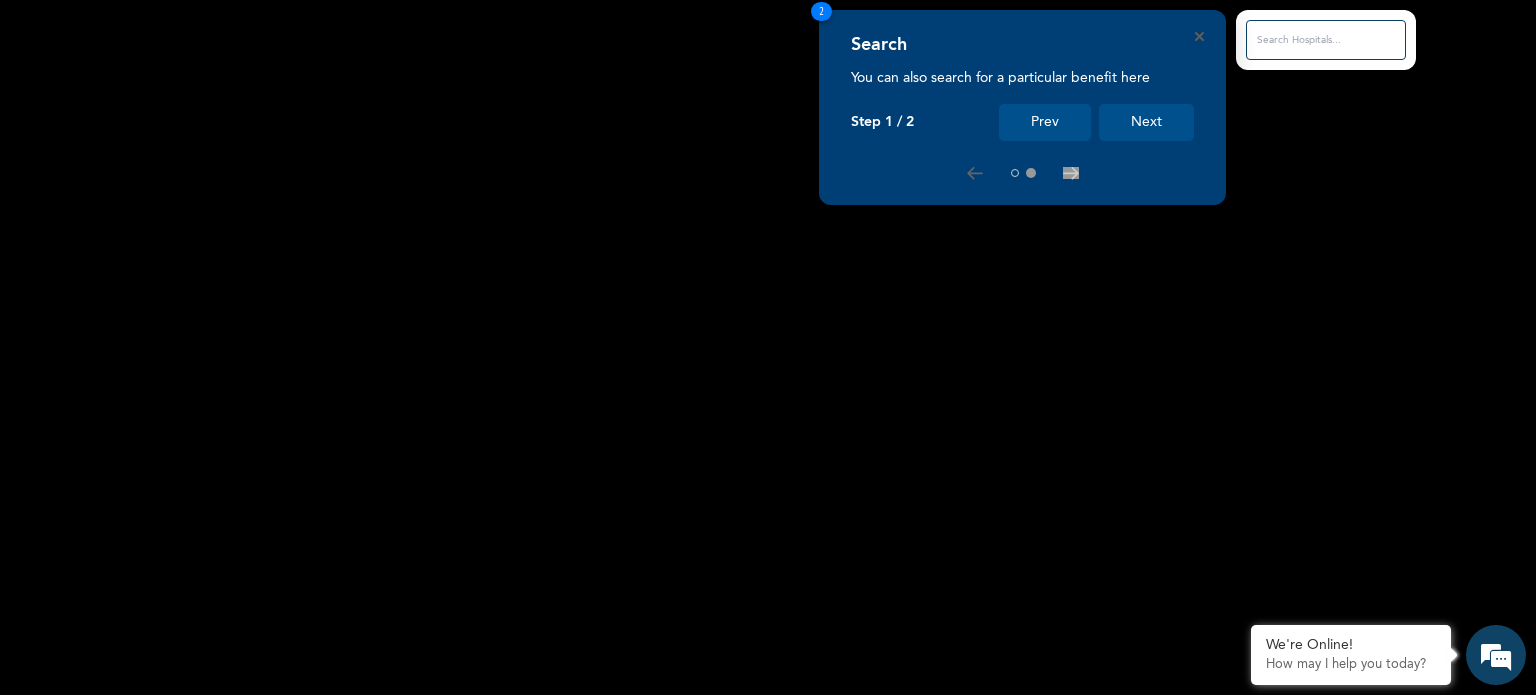 click on "Next" at bounding box center [1146, 122] 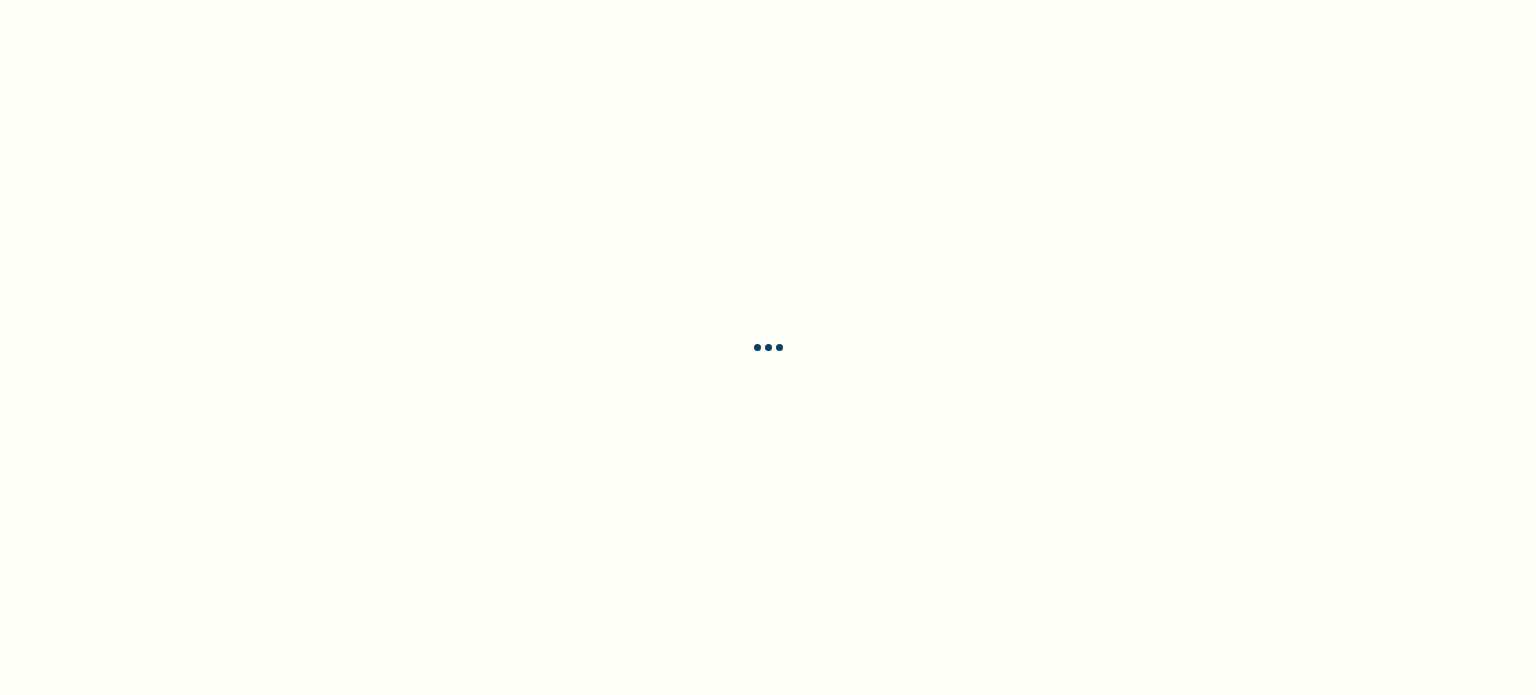 scroll, scrollTop: 0, scrollLeft: 0, axis: both 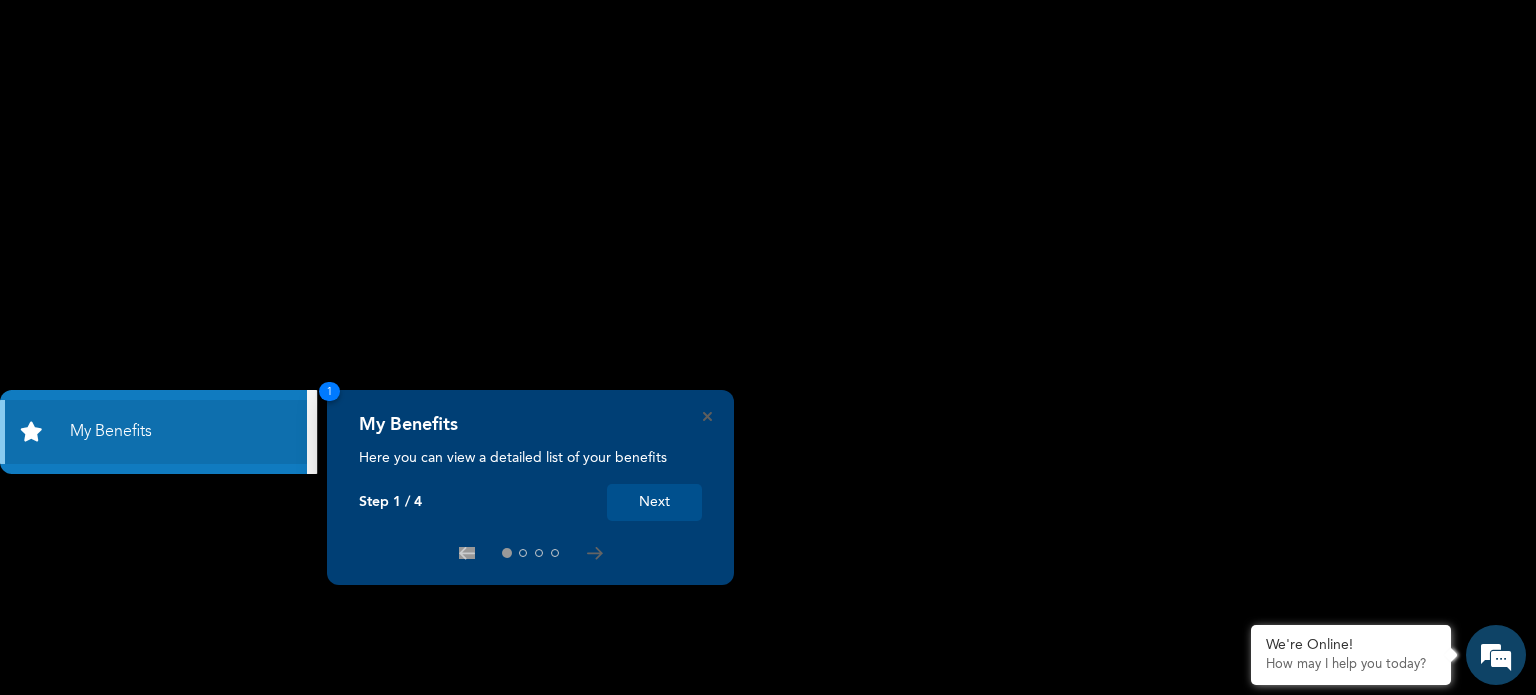 click on "Next" at bounding box center [654, 502] 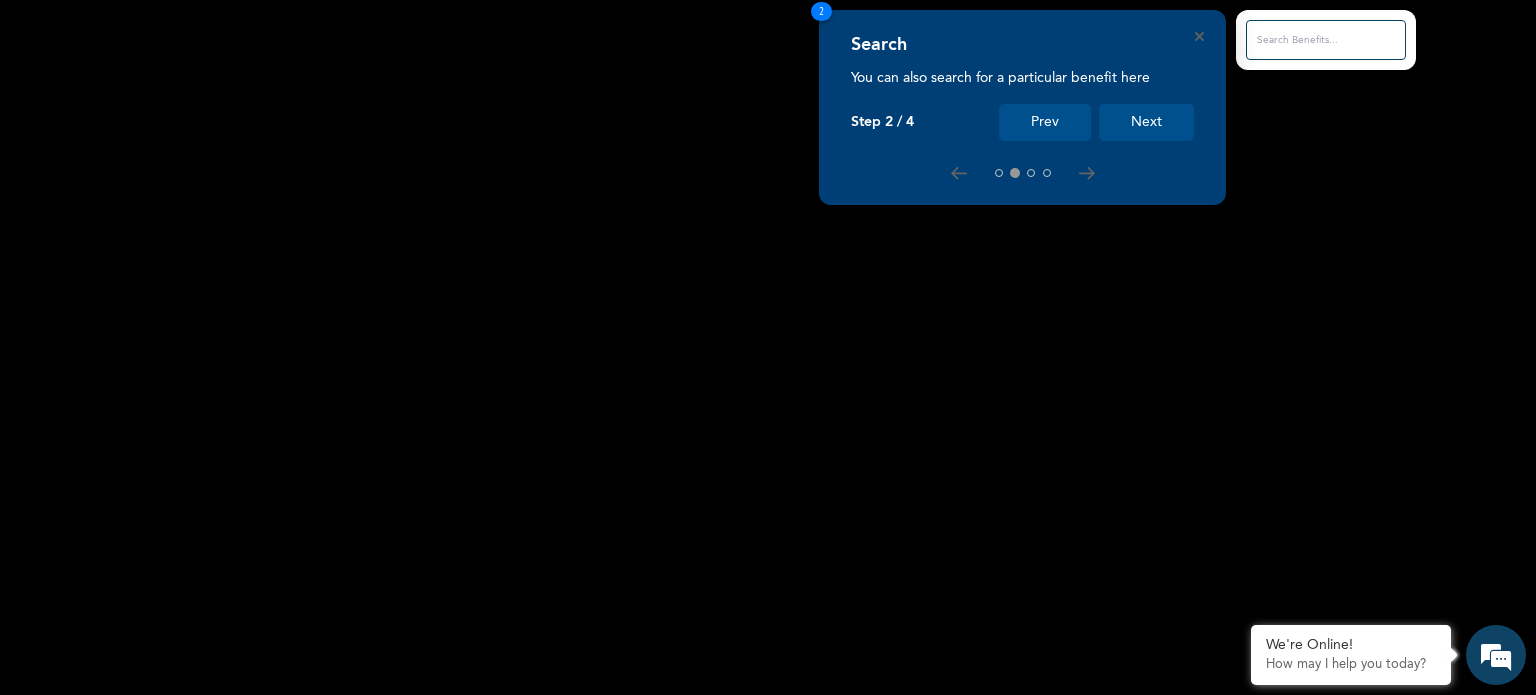 click on "Next" at bounding box center [1146, 122] 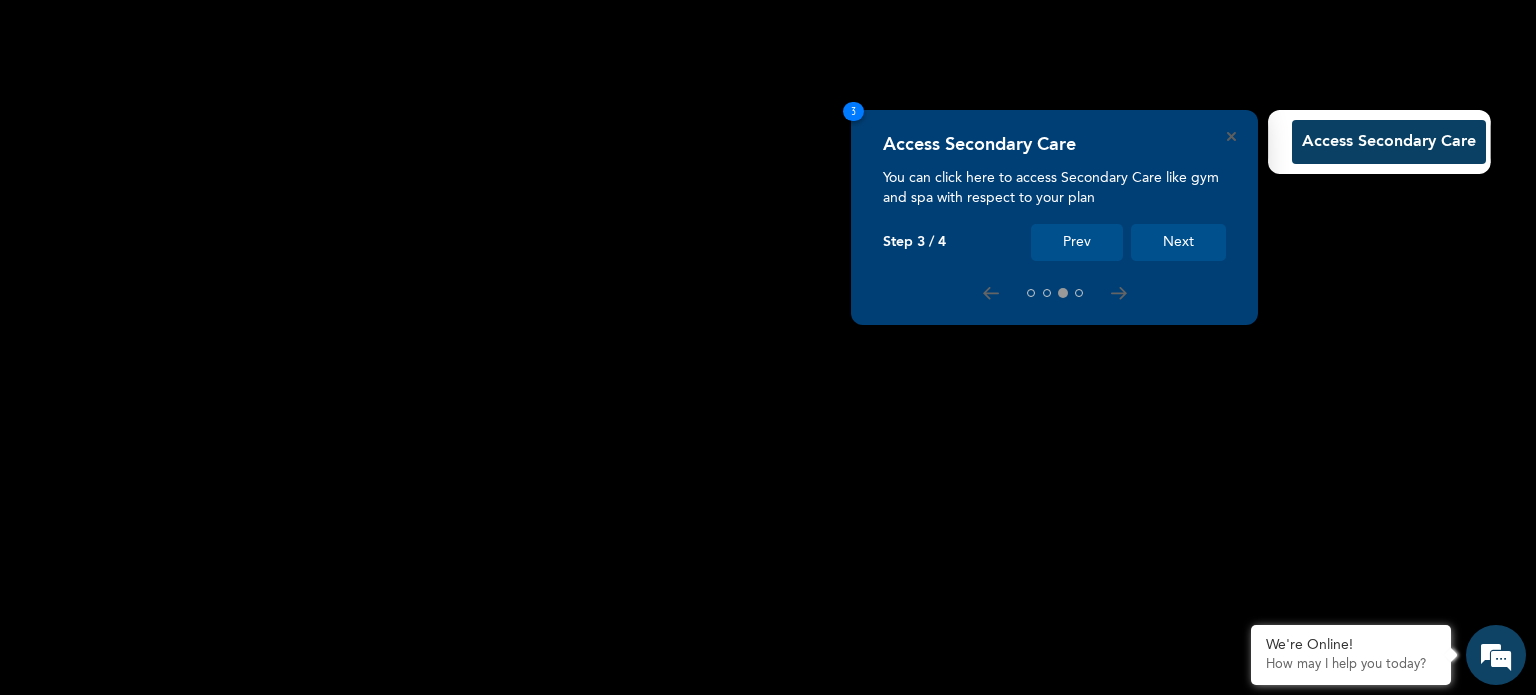 scroll, scrollTop: 0, scrollLeft: 0, axis: both 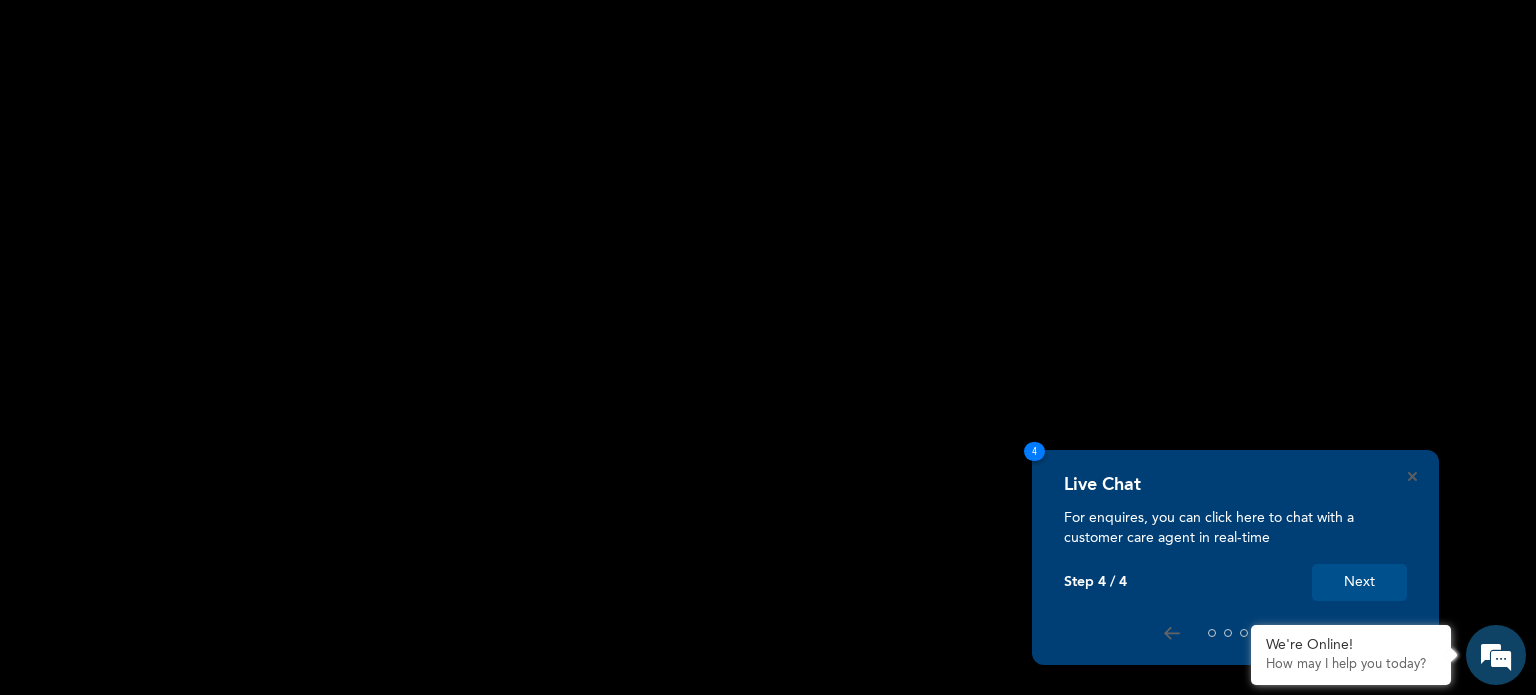 click on "Next" at bounding box center (1359, 582) 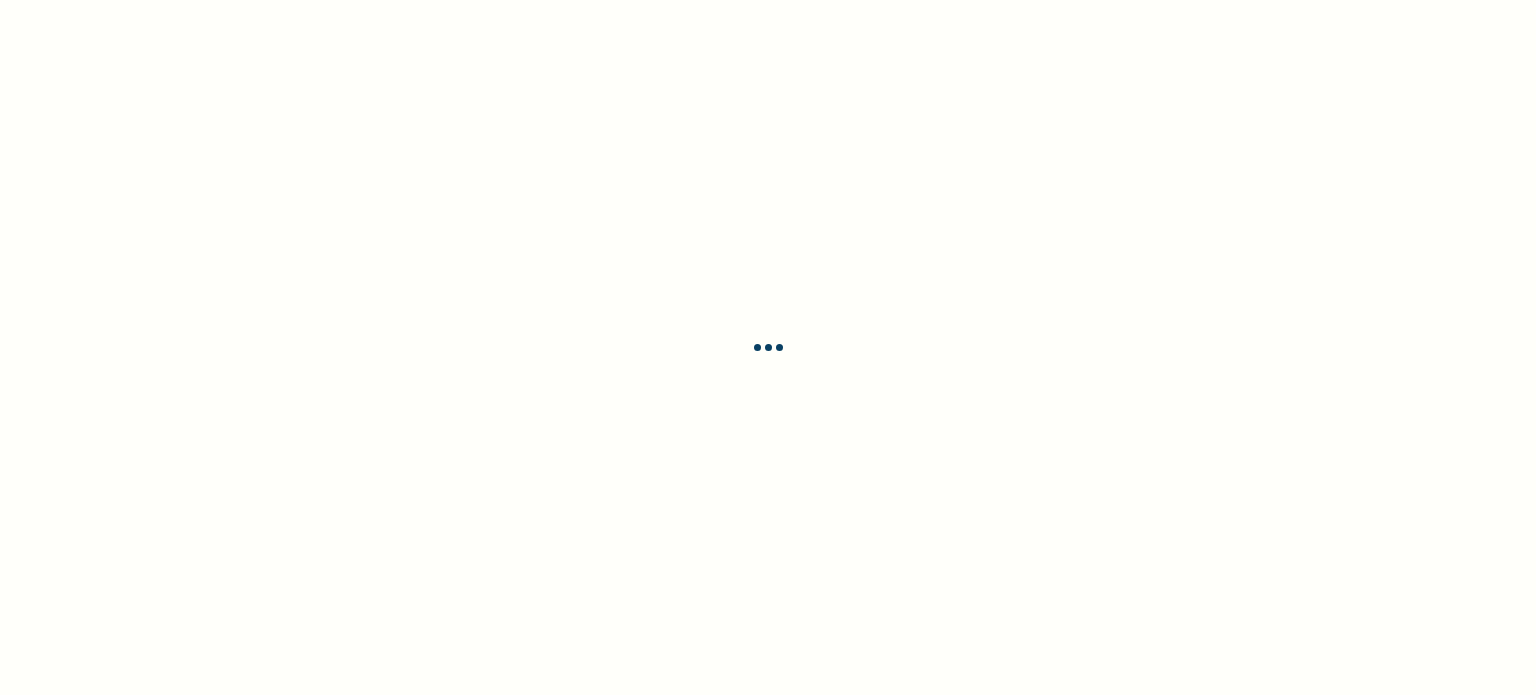scroll, scrollTop: 0, scrollLeft: 0, axis: both 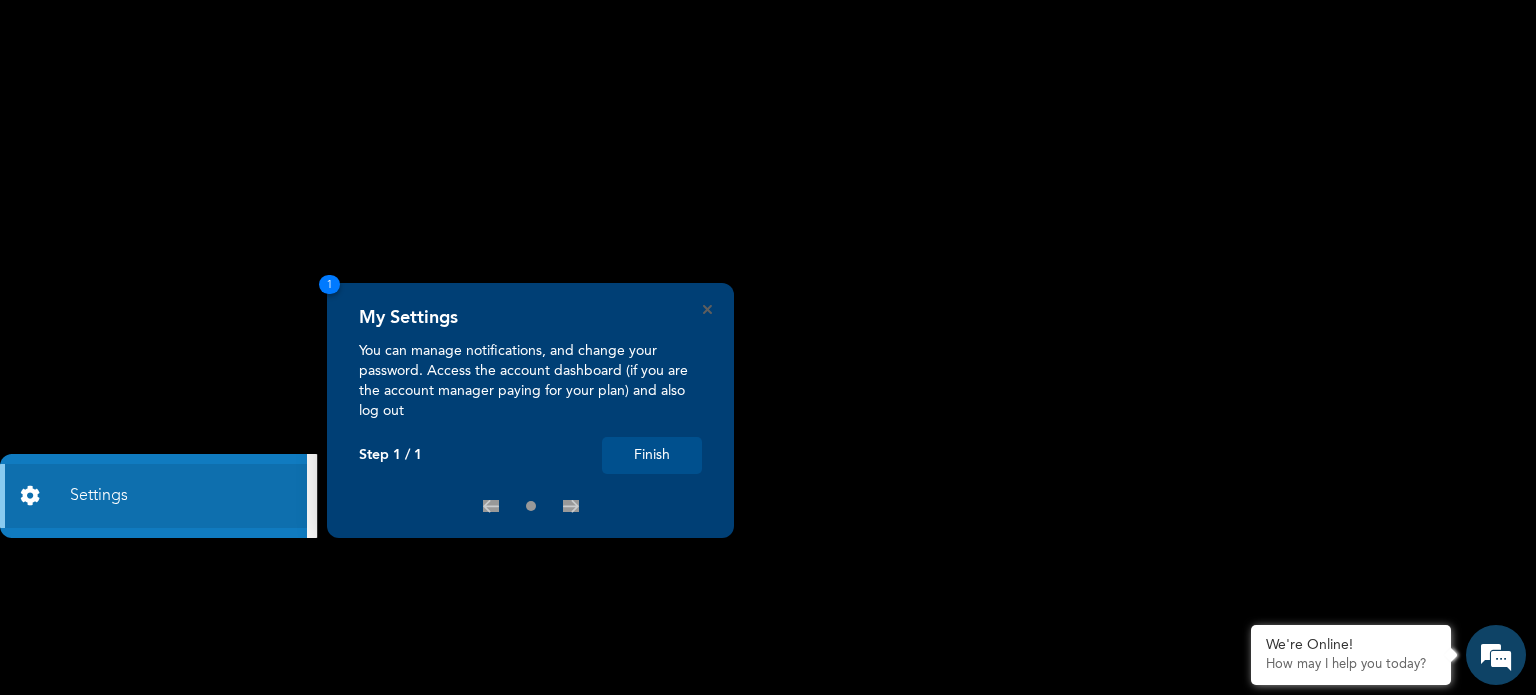 click on "Finish" at bounding box center [652, 455] 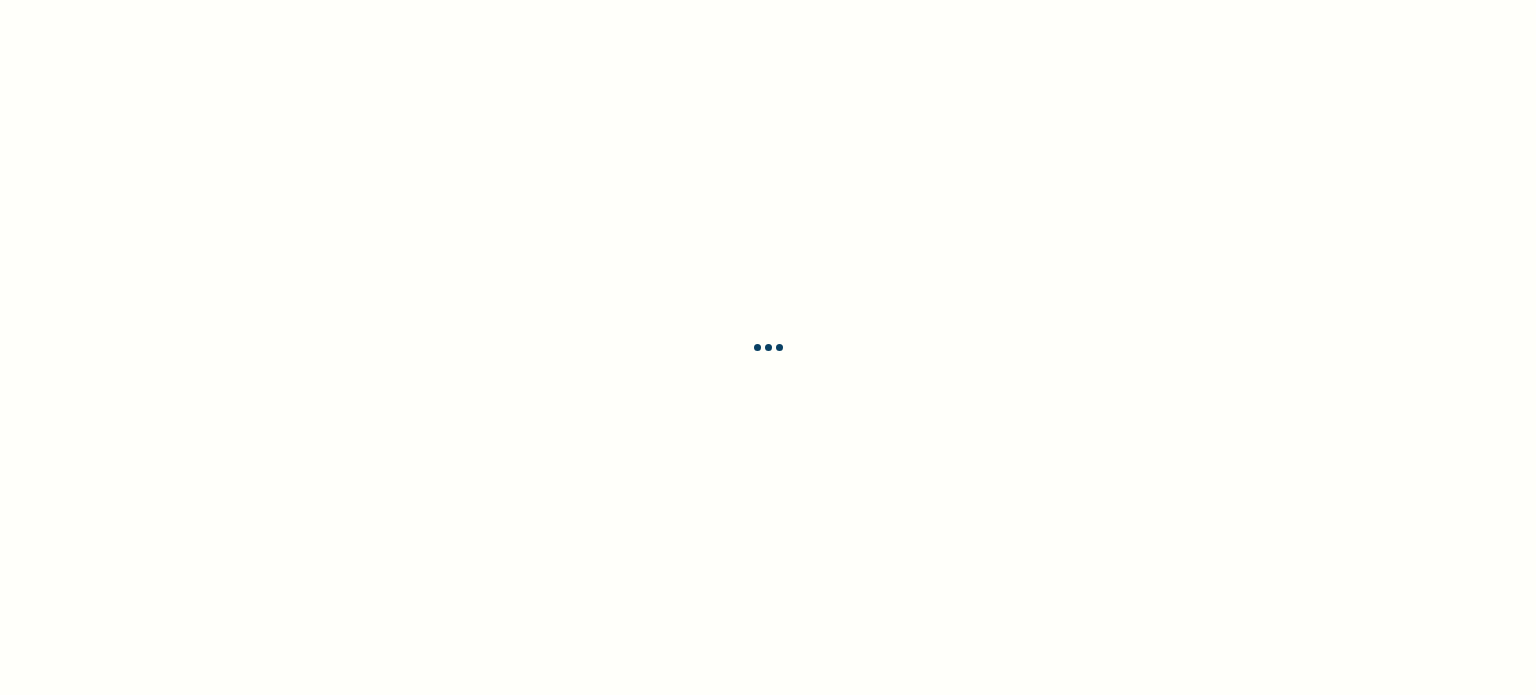 scroll, scrollTop: 0, scrollLeft: 0, axis: both 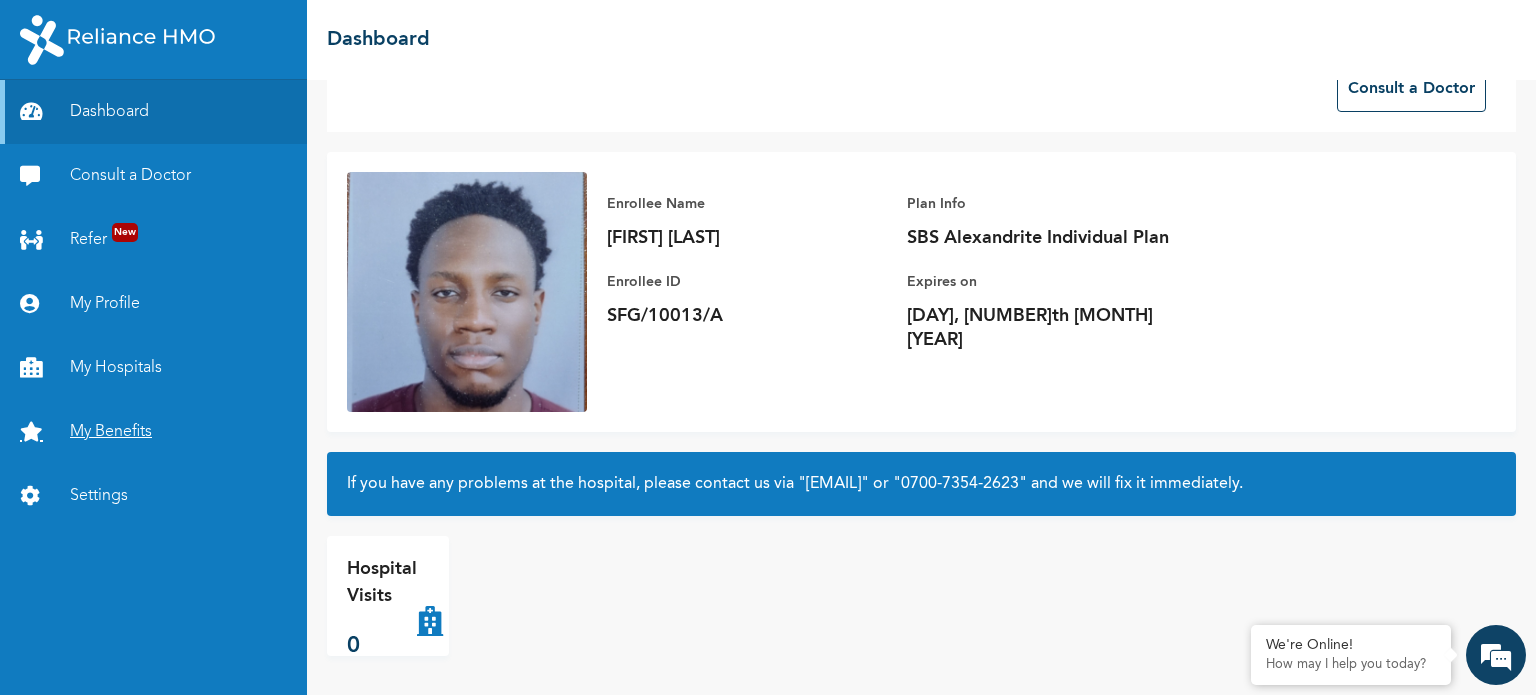 click on "My Benefits" at bounding box center (153, 432) 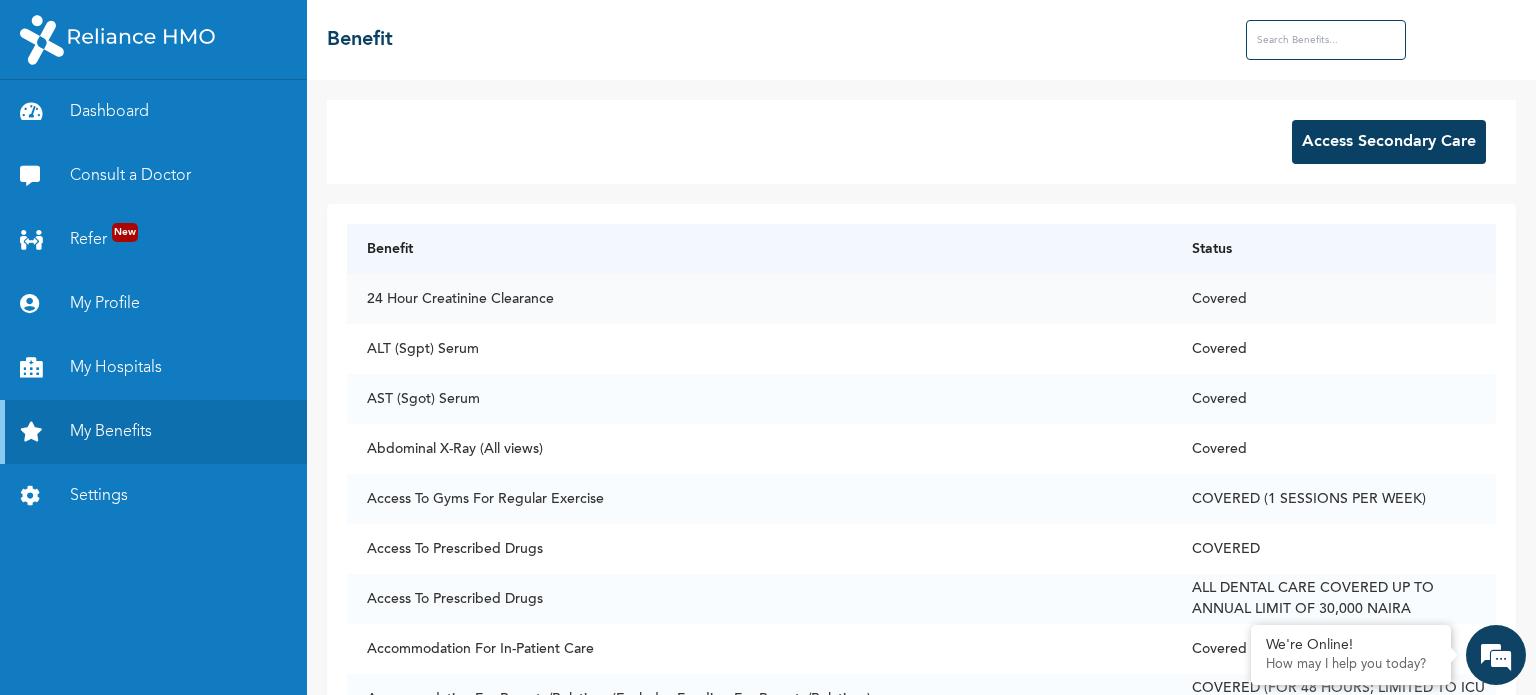 scroll, scrollTop: 0, scrollLeft: 0, axis: both 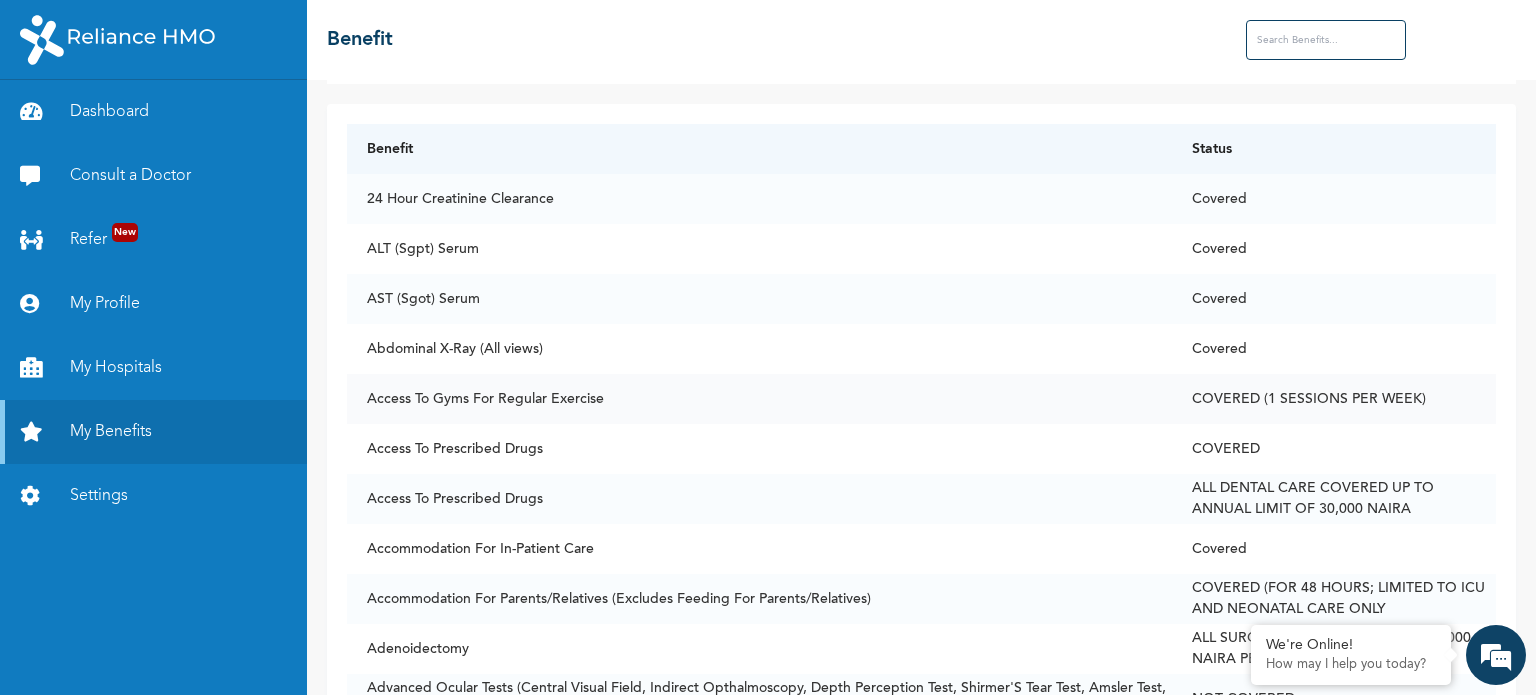 click on "Access To Gyms For Regular Exercise" at bounding box center (759, 399) 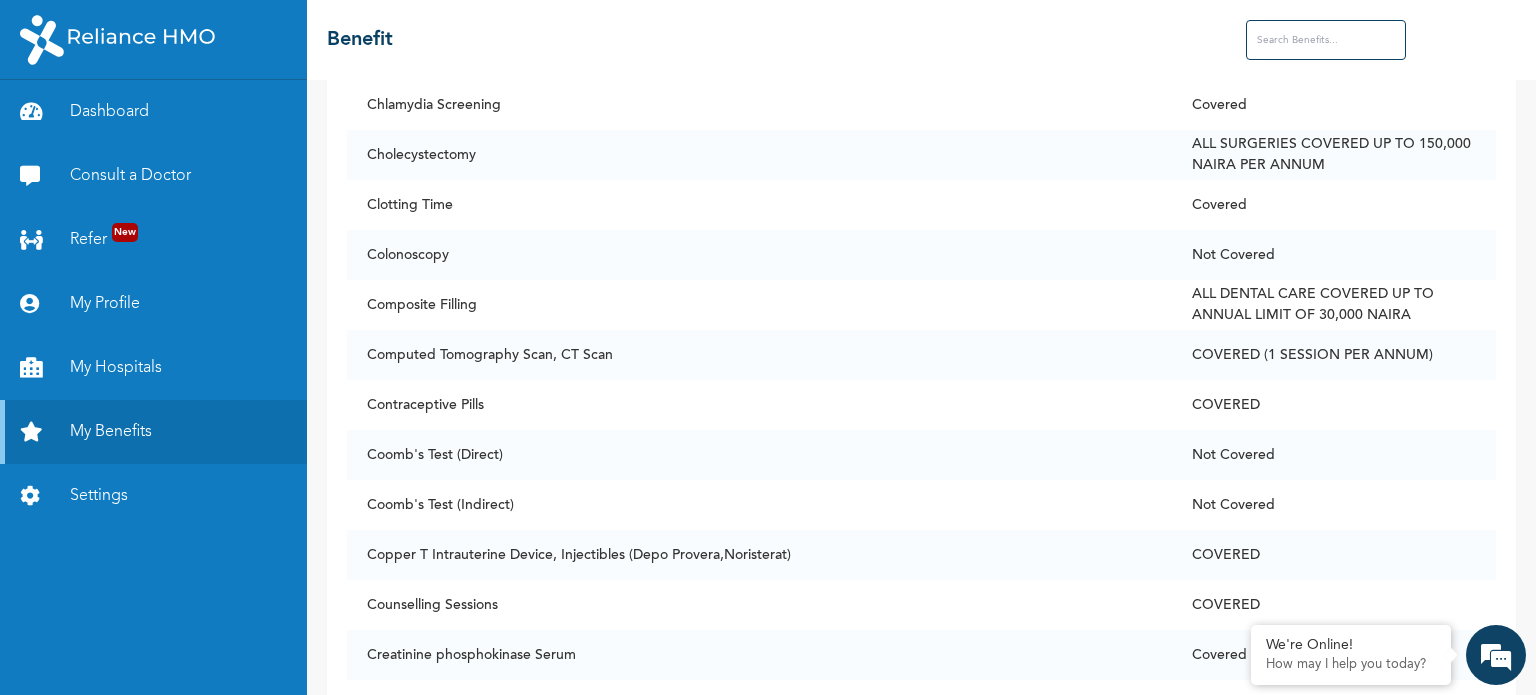 scroll, scrollTop: 3100, scrollLeft: 0, axis: vertical 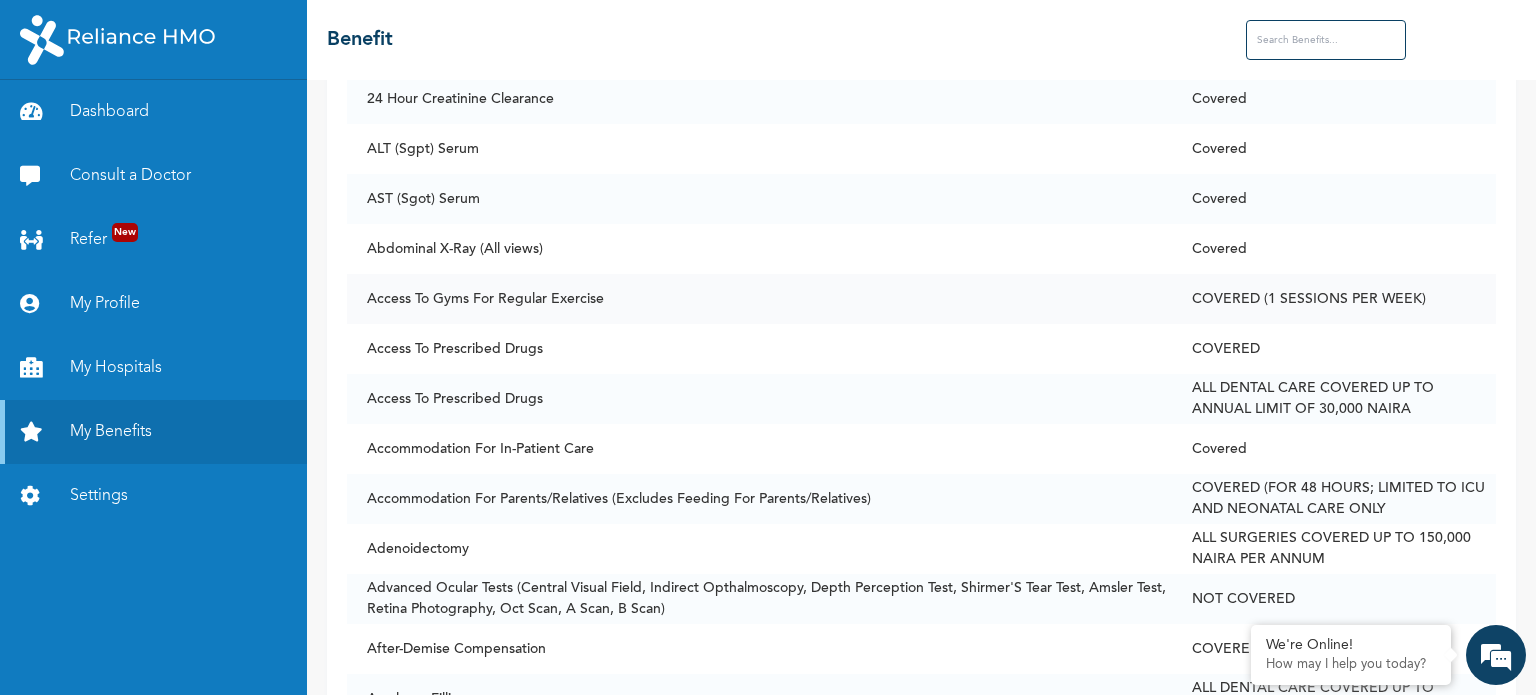 click on "Access To Gyms For Regular Exercise" at bounding box center (759, 299) 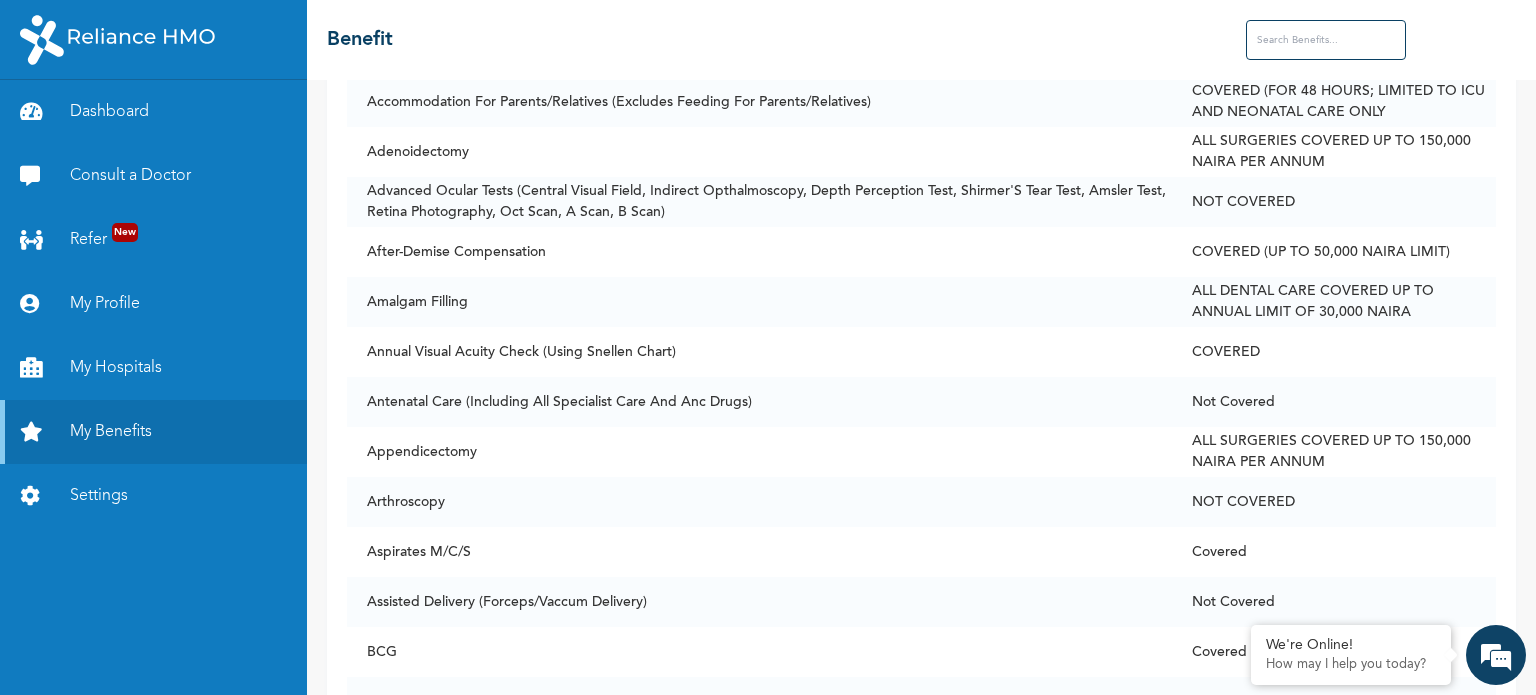 scroll, scrollTop: 600, scrollLeft: 0, axis: vertical 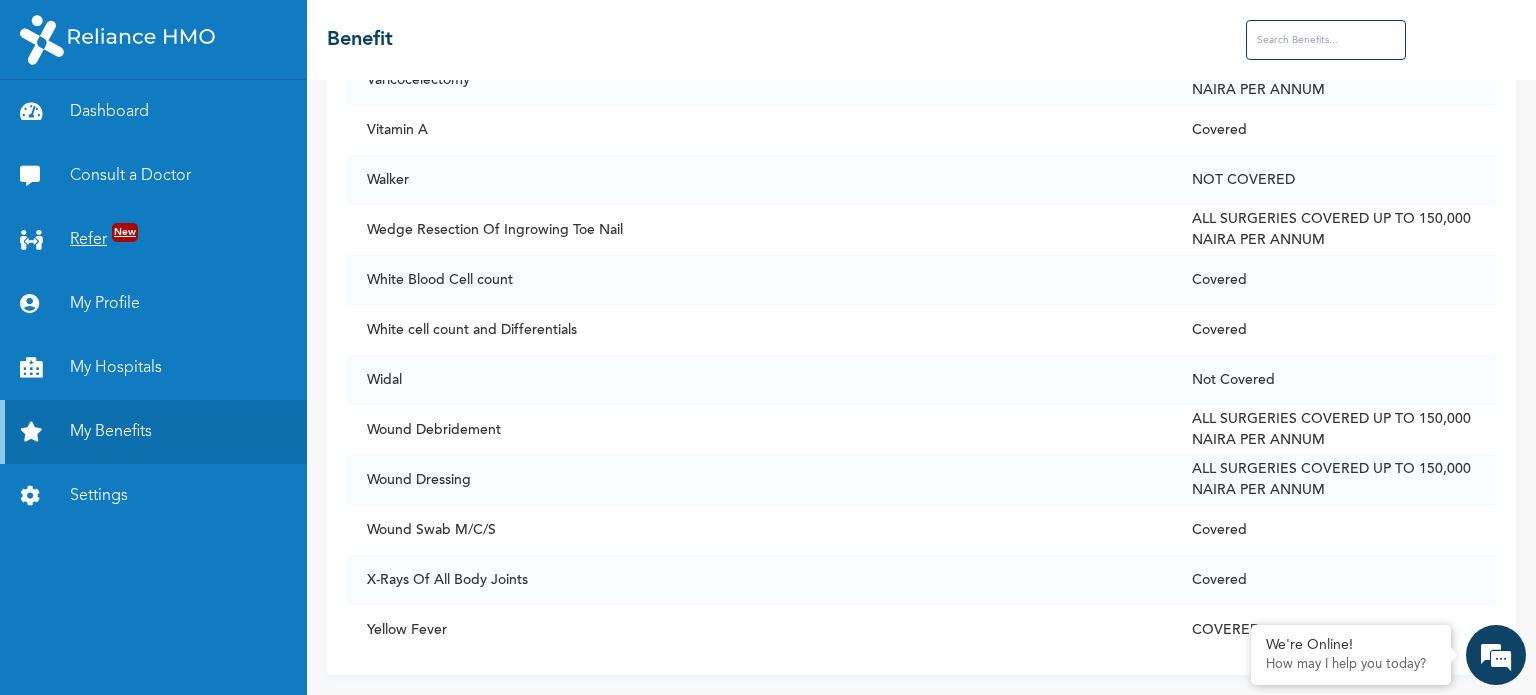 click on "Refer New" at bounding box center (153, 240) 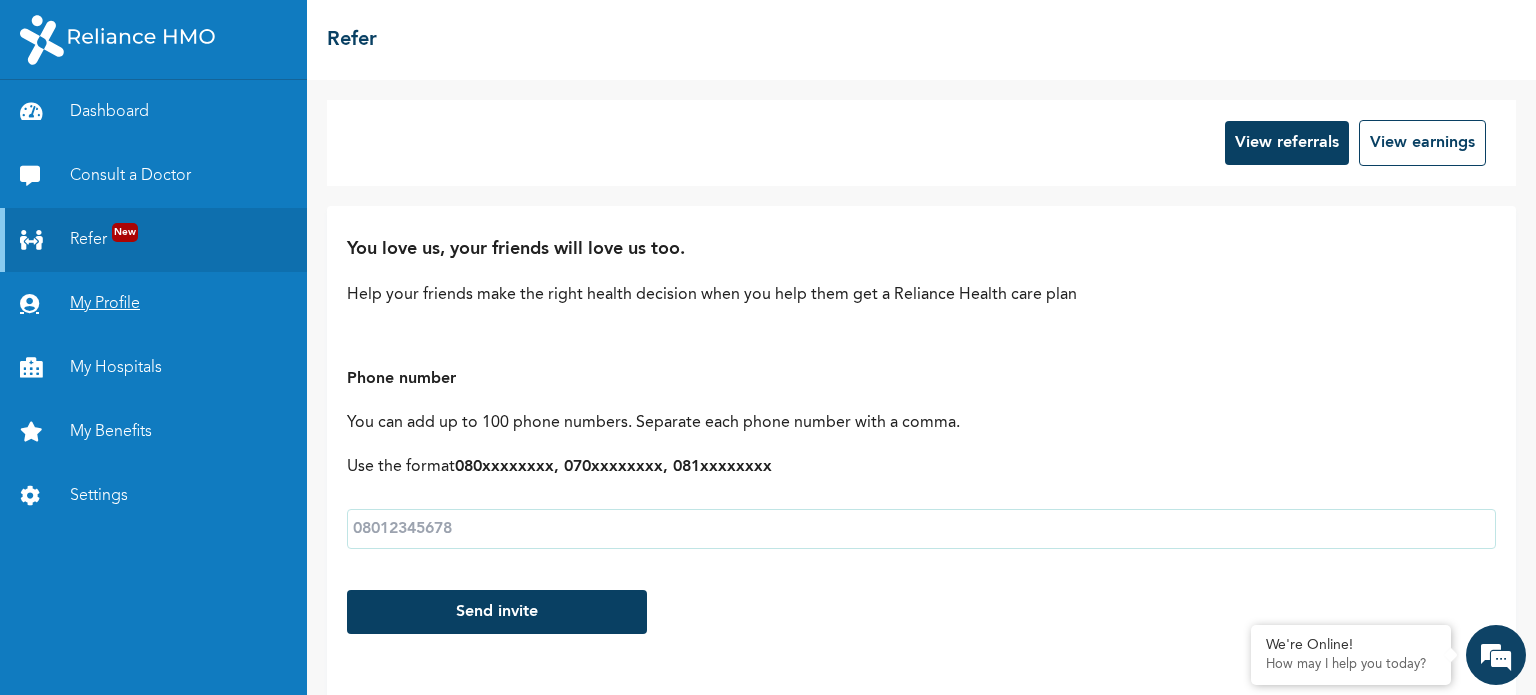 click on "My Profile" at bounding box center [153, 304] 